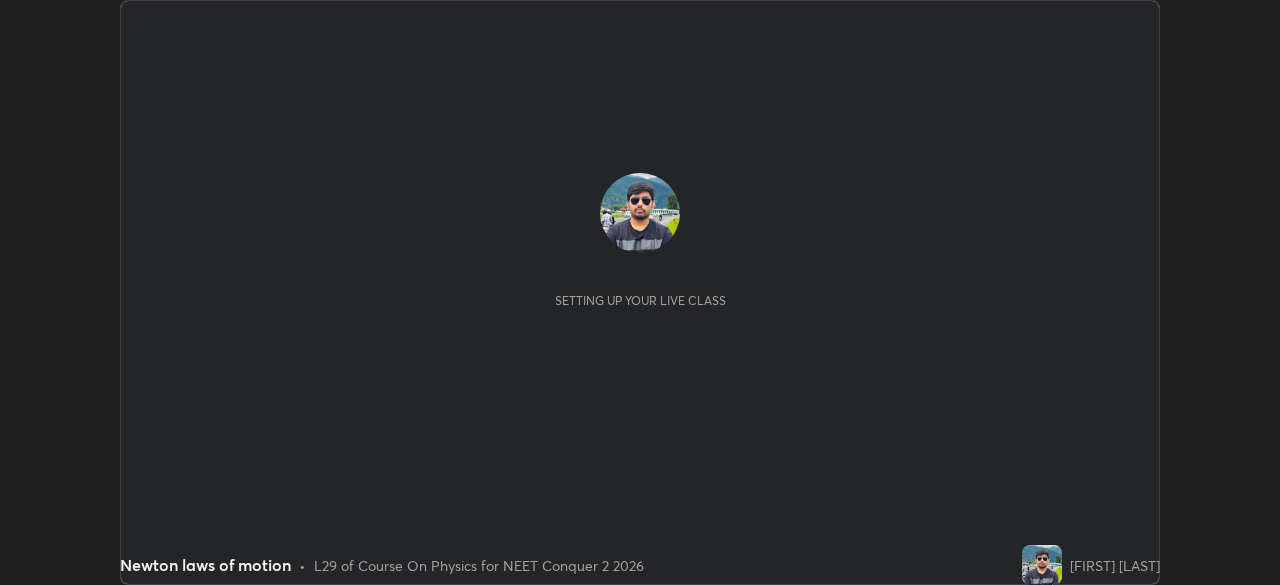 scroll, scrollTop: 0, scrollLeft: 0, axis: both 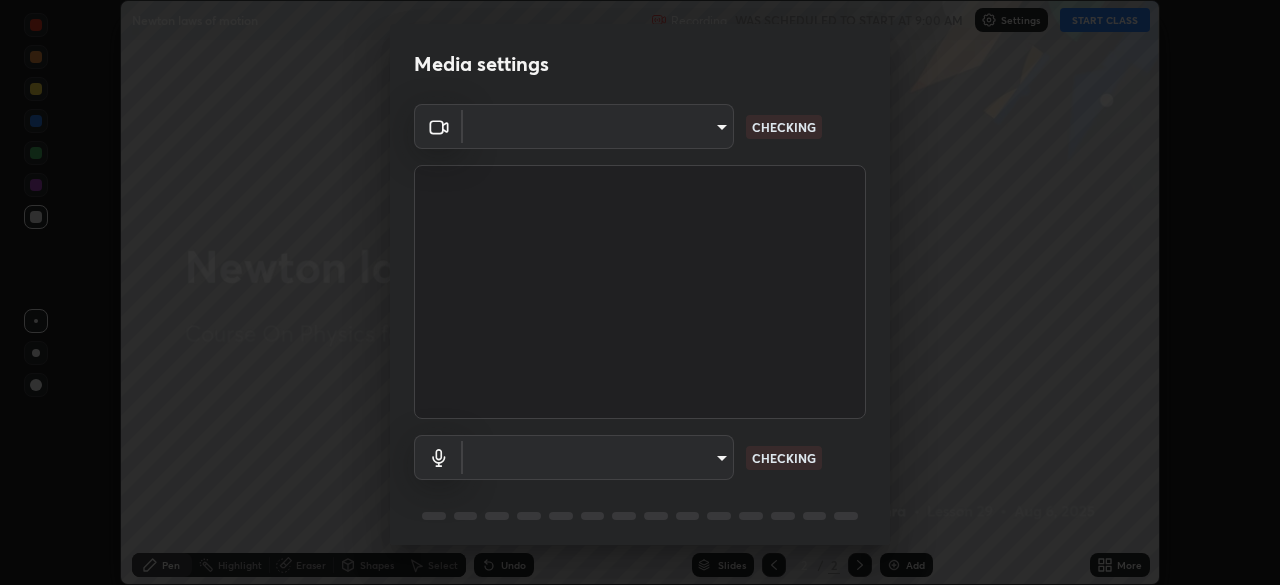 type on "948fa7bdf1557d7b90a8c57391c99ce3b3800c21834d1cf95a04e0d9860db1dc" 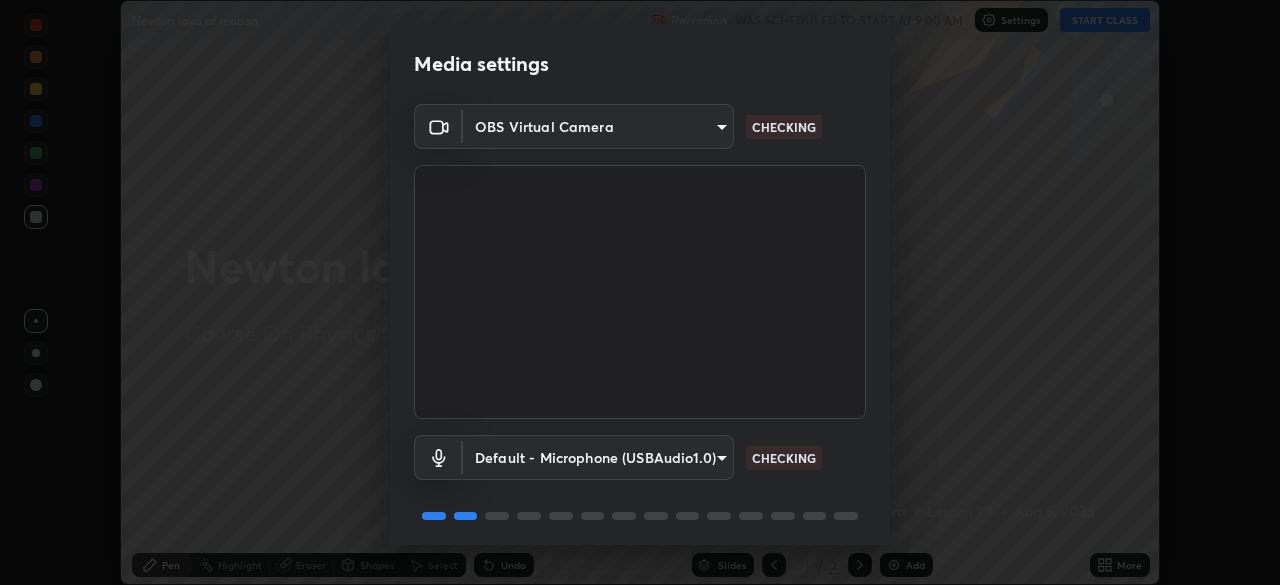 scroll, scrollTop: 71, scrollLeft: 0, axis: vertical 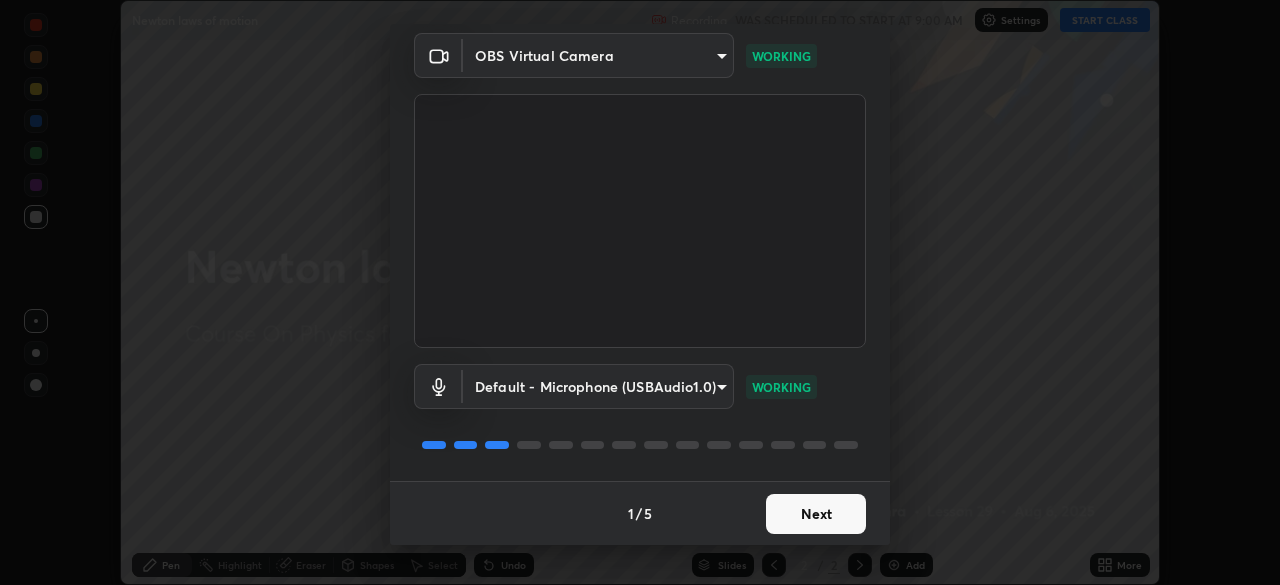 click on "Next" at bounding box center (816, 514) 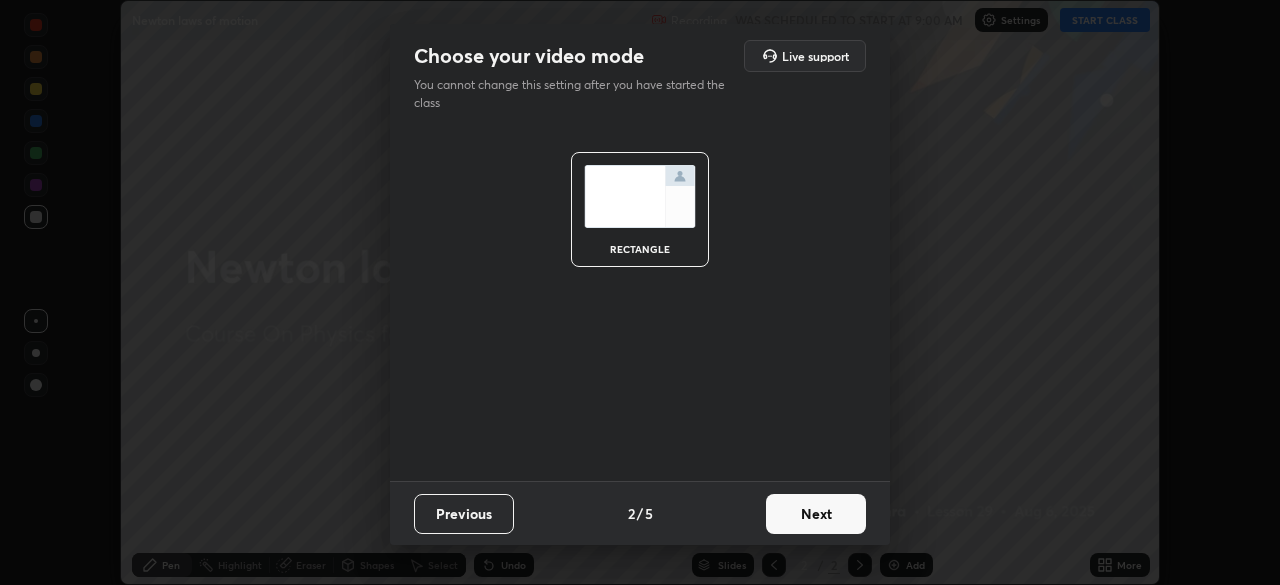 scroll, scrollTop: 0, scrollLeft: 0, axis: both 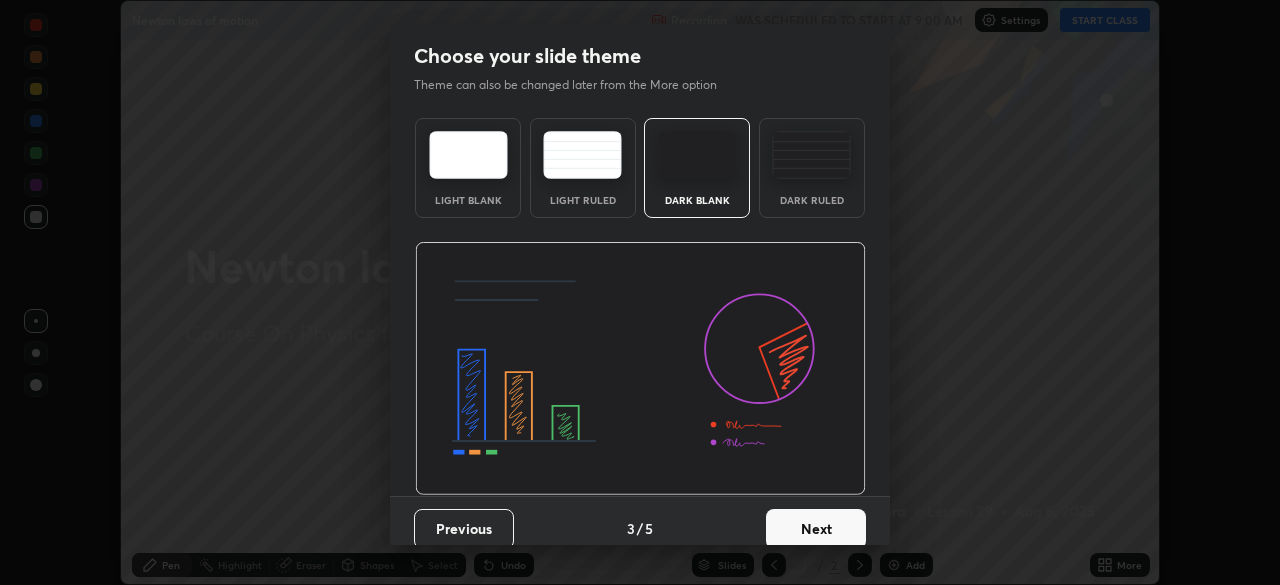 click on "Next" at bounding box center (816, 529) 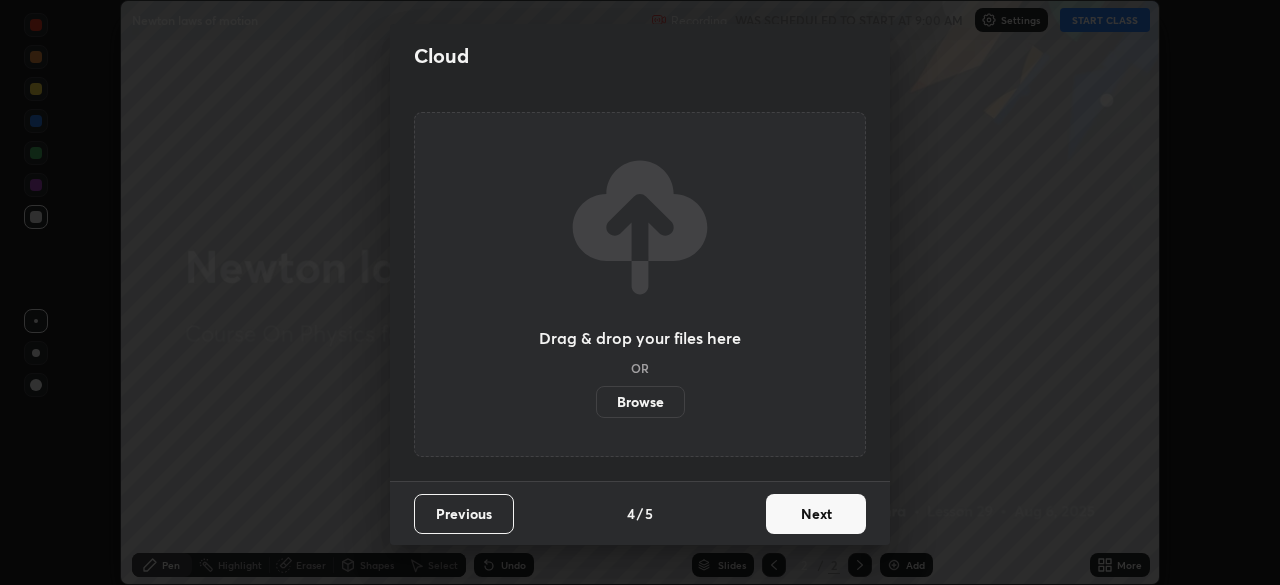 click on "Next" at bounding box center [816, 514] 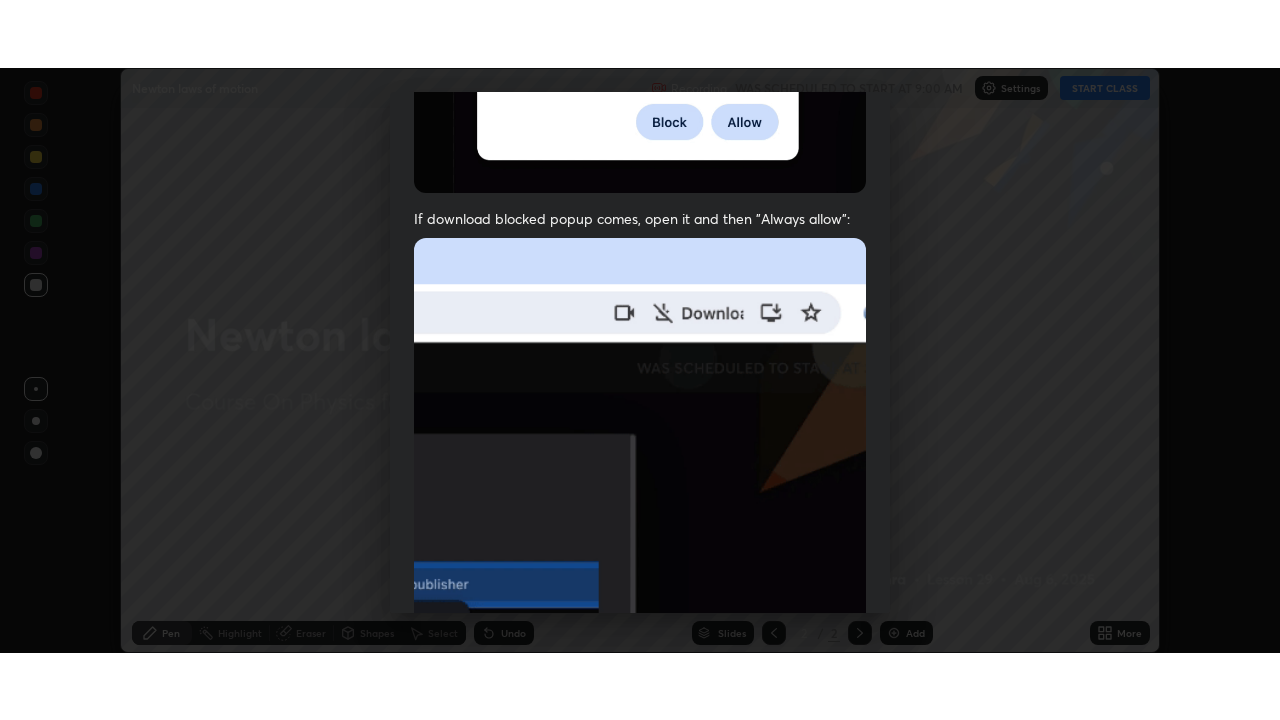scroll, scrollTop: 479, scrollLeft: 0, axis: vertical 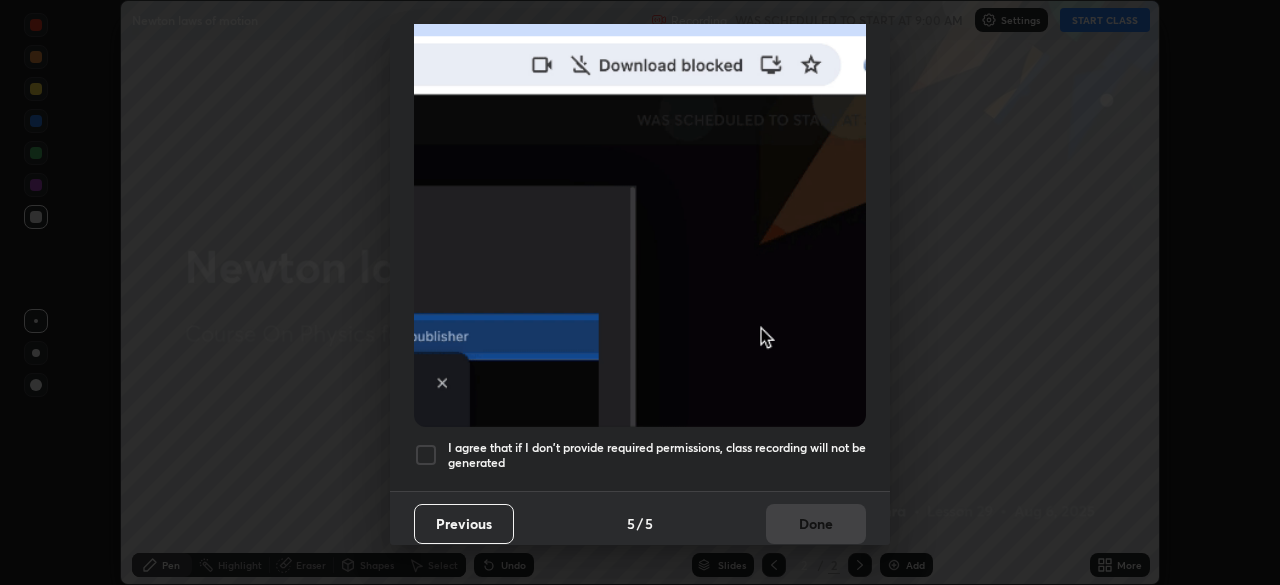click at bounding box center [426, 455] 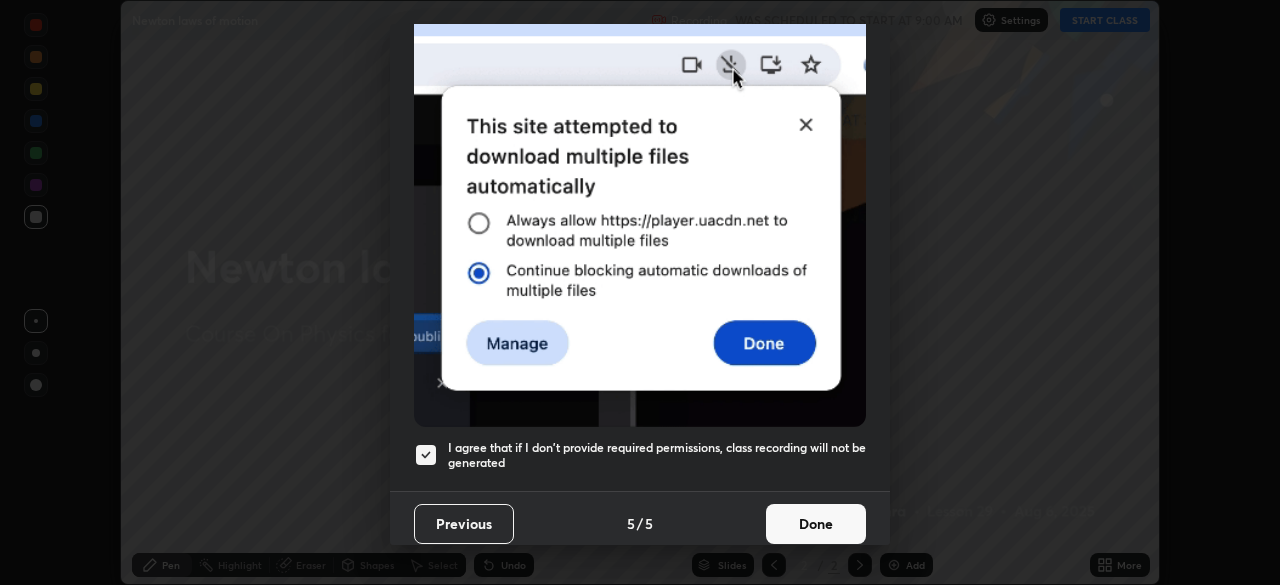 click on "Done" at bounding box center [816, 524] 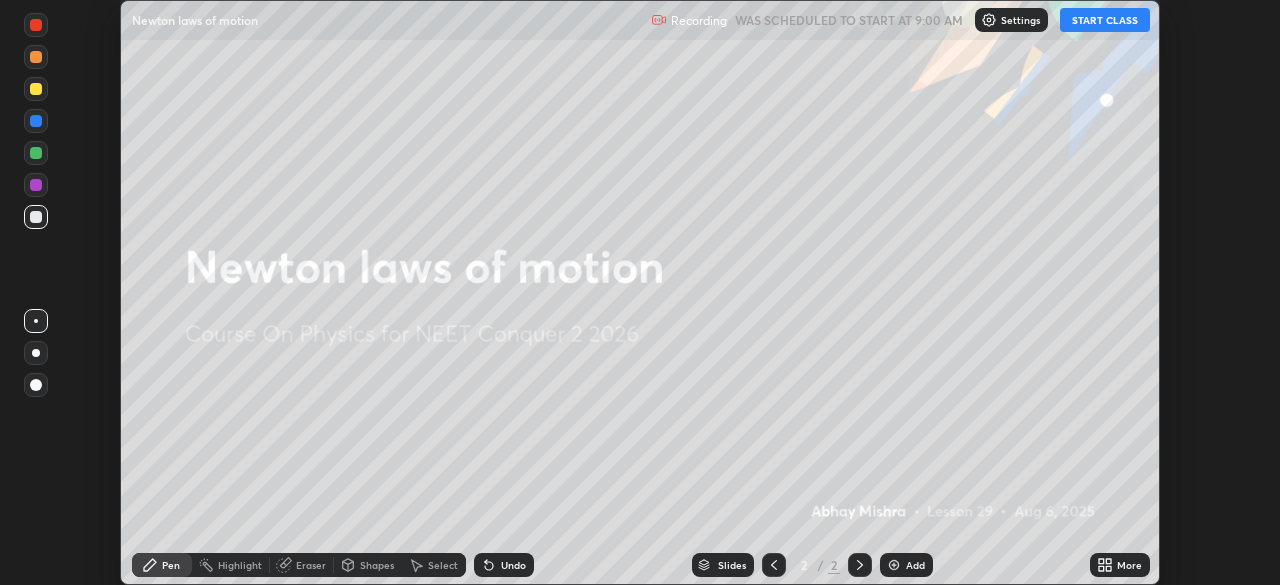 click on "START CLASS" at bounding box center [1105, 20] 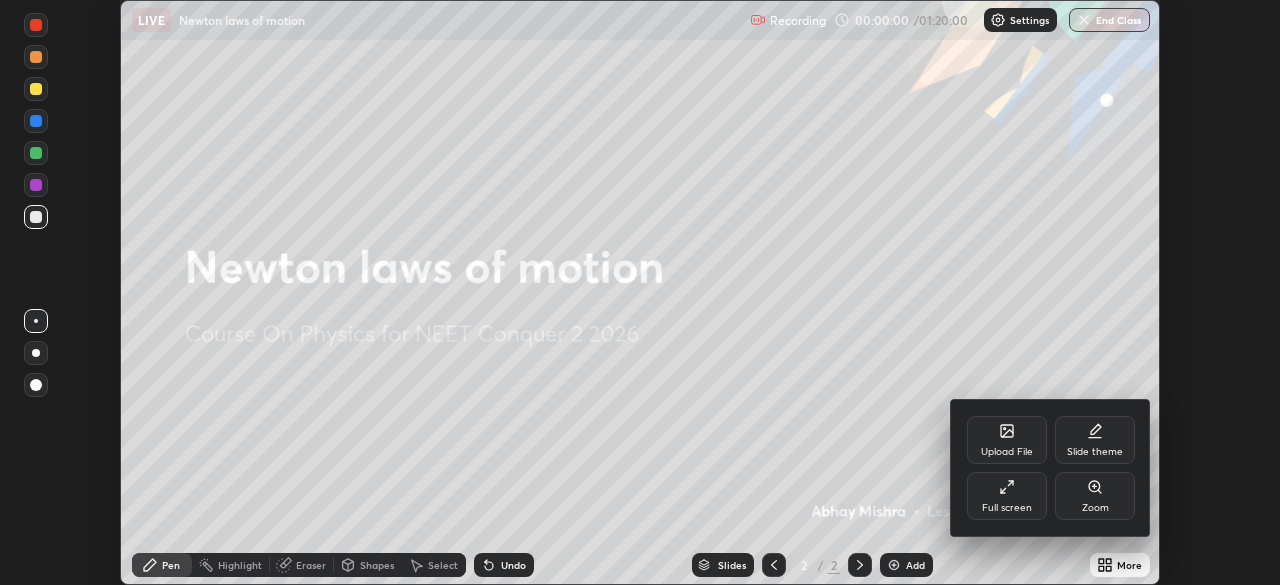 click on "Full screen" at bounding box center (1007, 496) 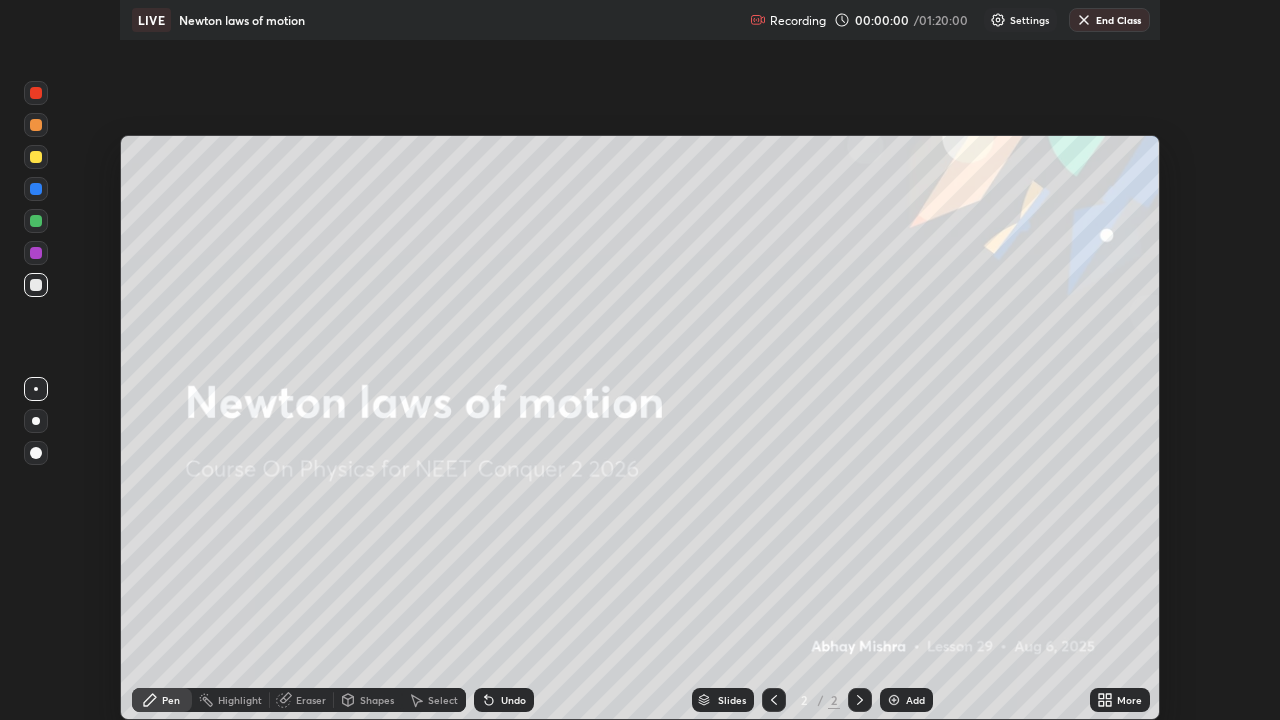scroll, scrollTop: 99280, scrollLeft: 98720, axis: both 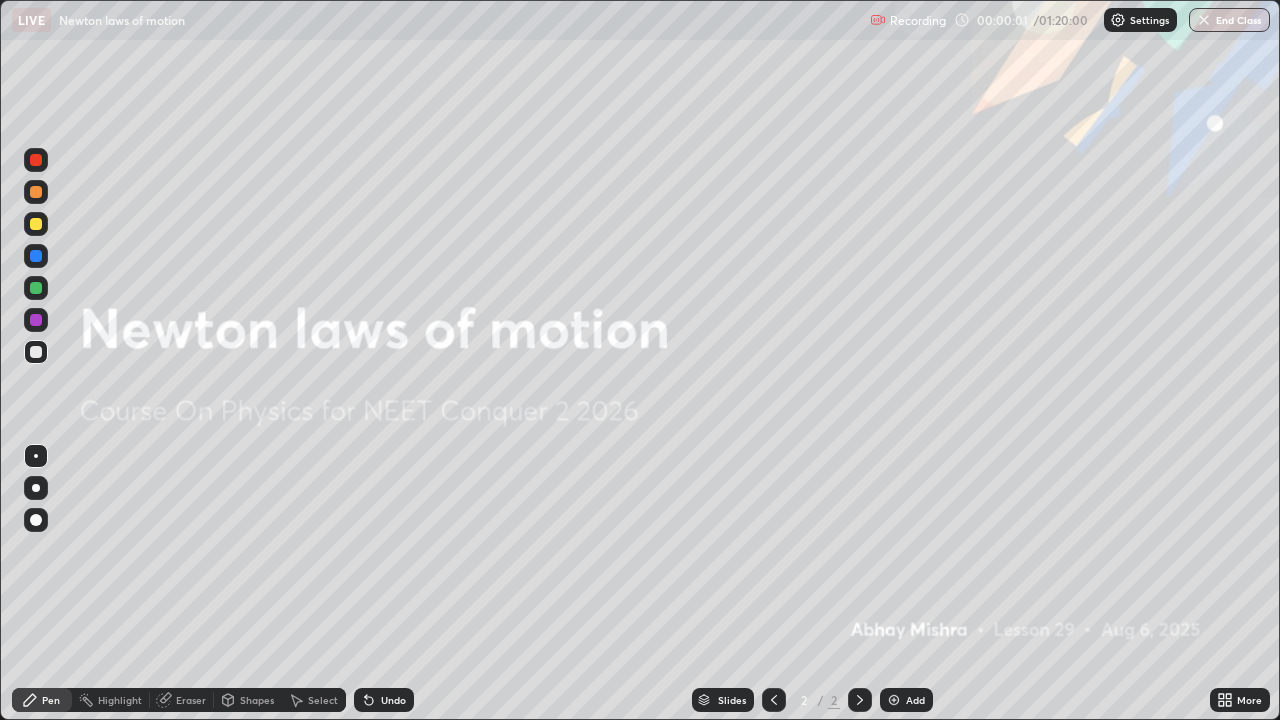 click on "Add" at bounding box center (906, 700) 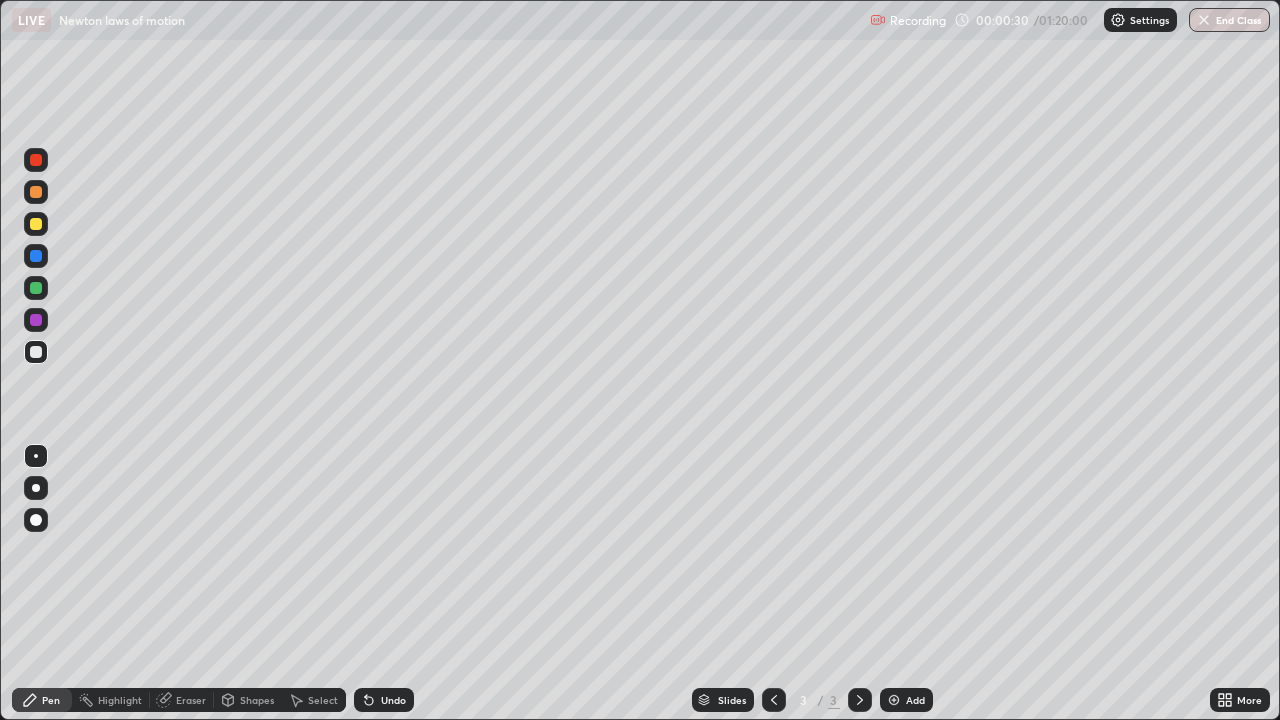click at bounding box center [36, 224] 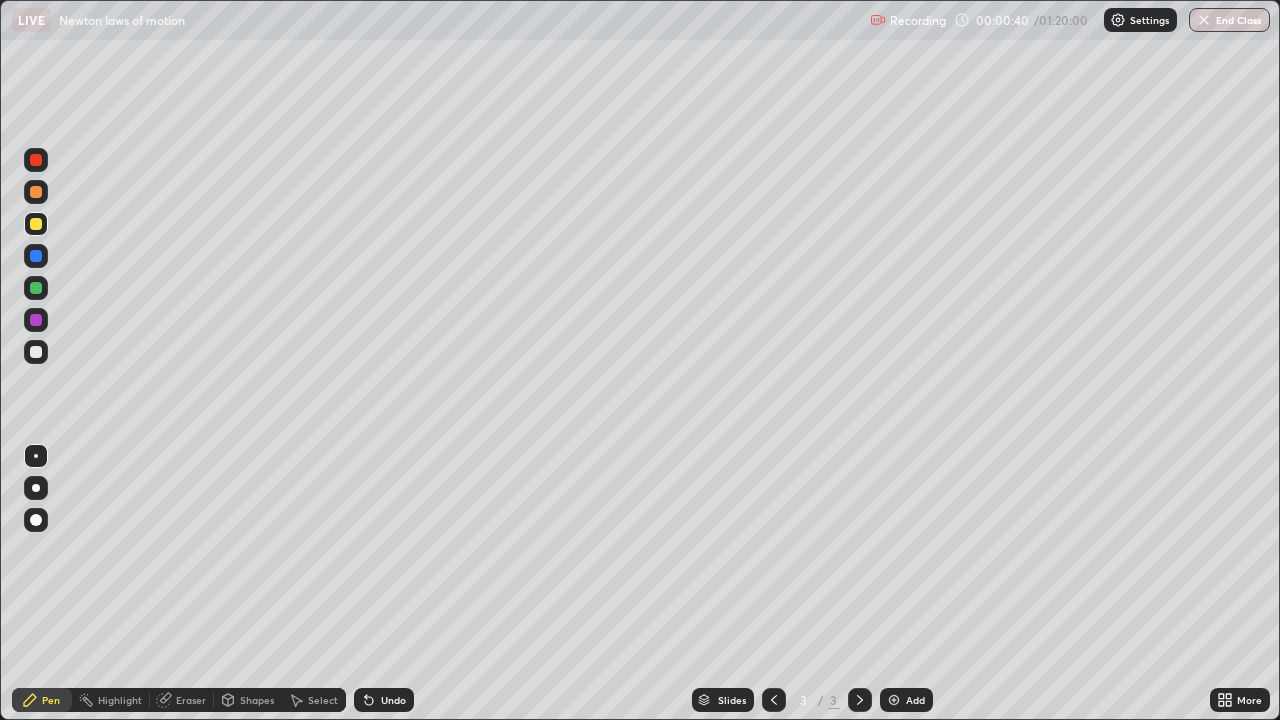 click at bounding box center [36, 352] 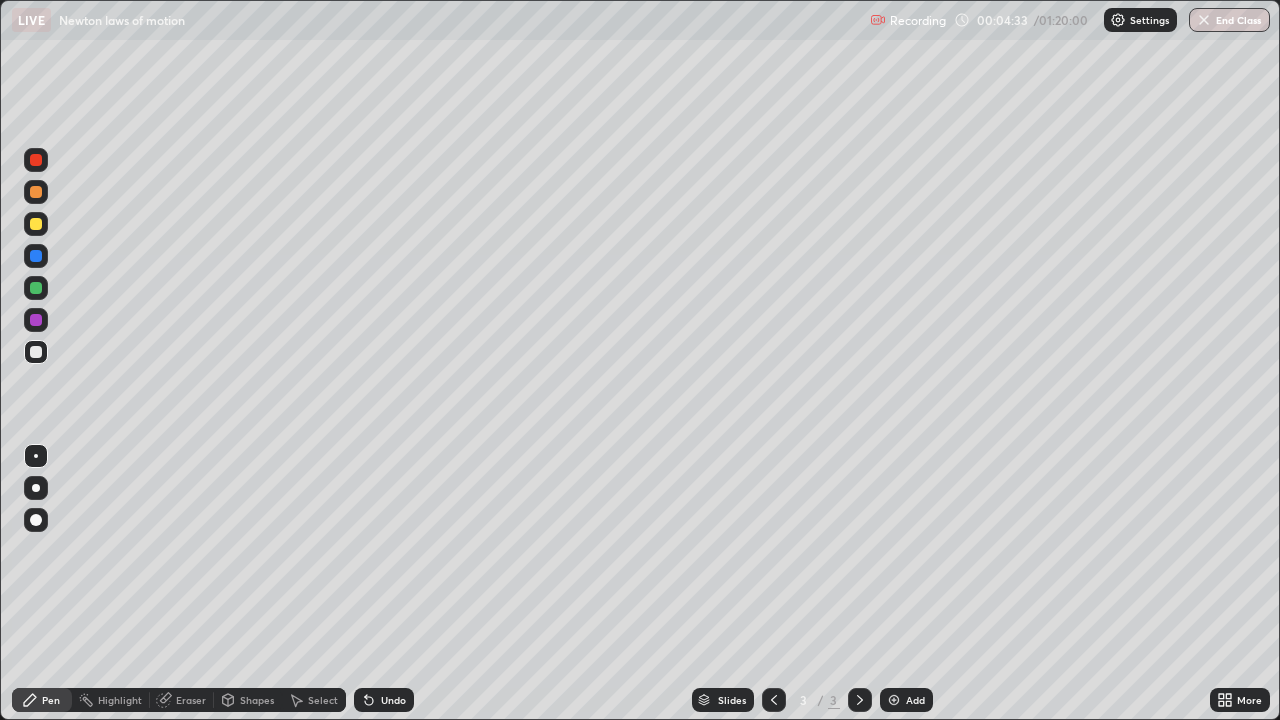 click at bounding box center (36, 320) 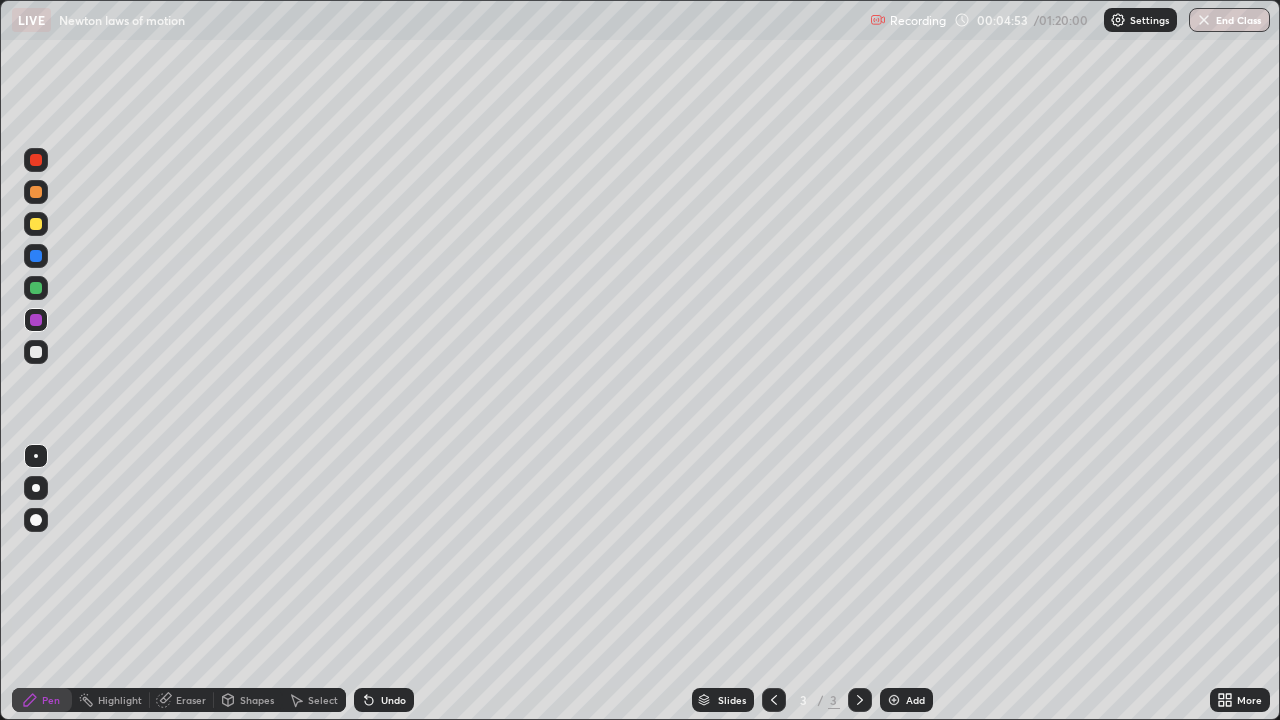 click on "Undo" at bounding box center (393, 700) 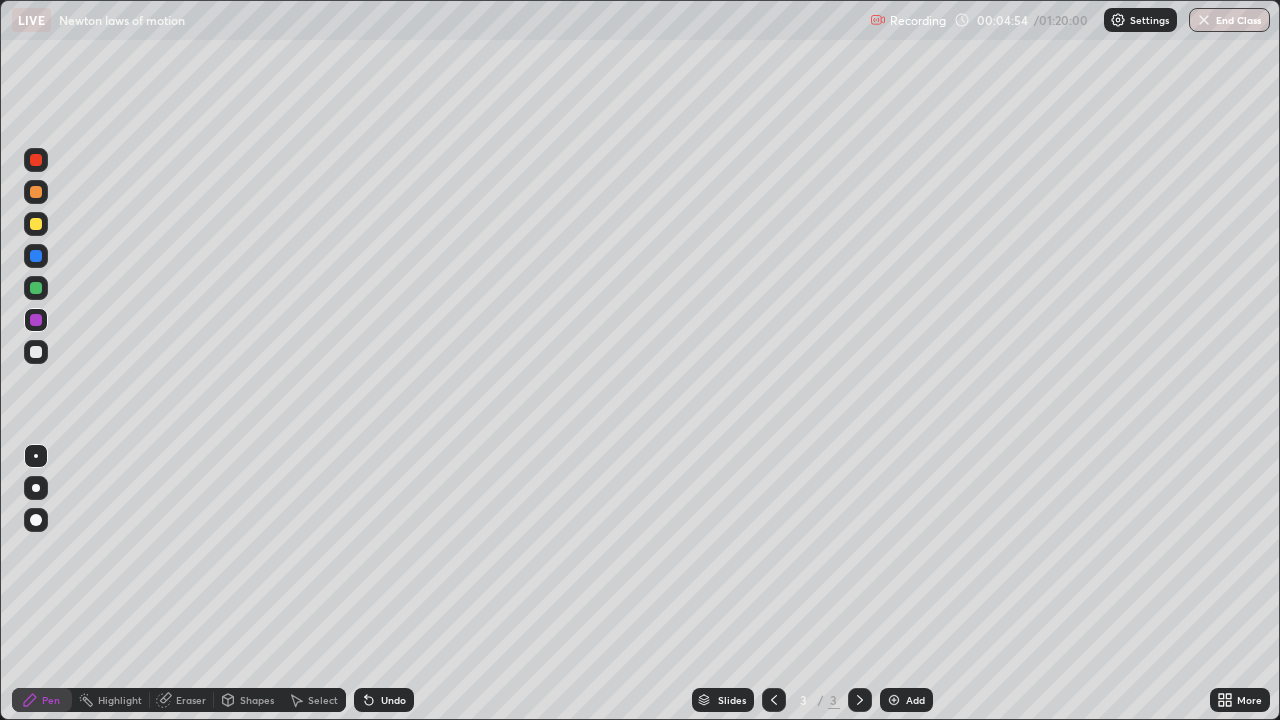 click on "Undo" at bounding box center [393, 700] 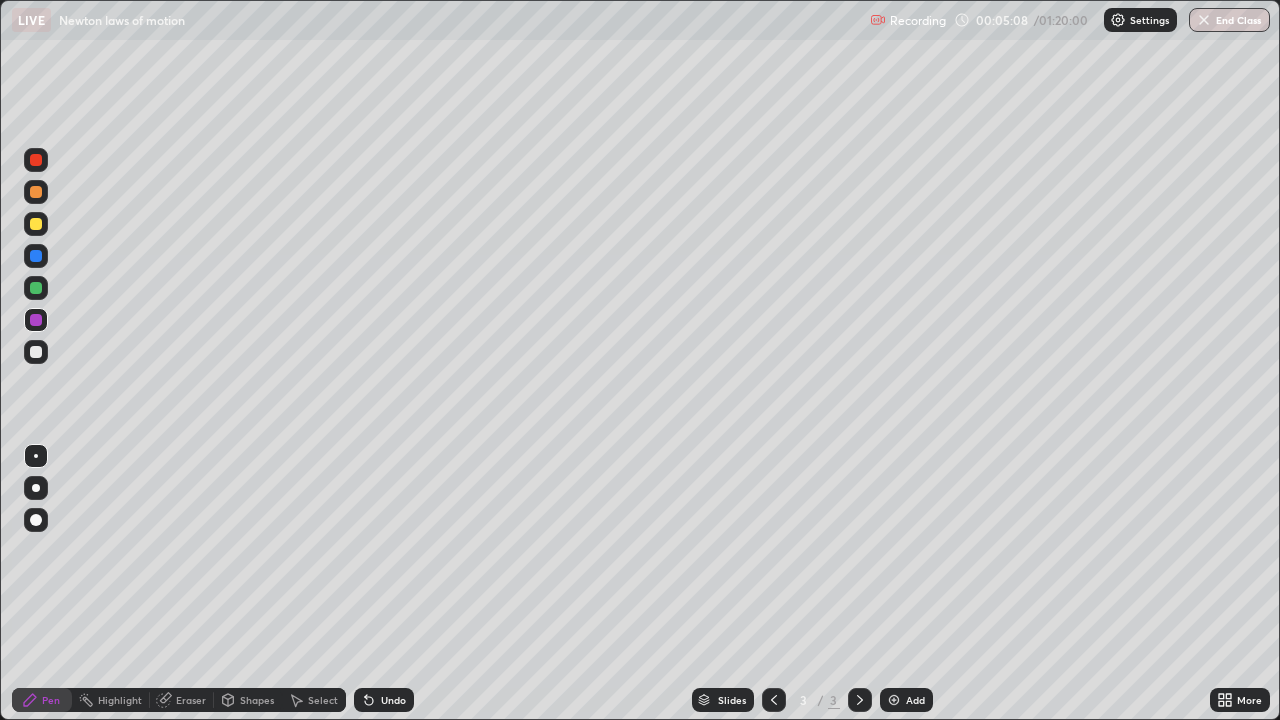 click at bounding box center [36, 352] 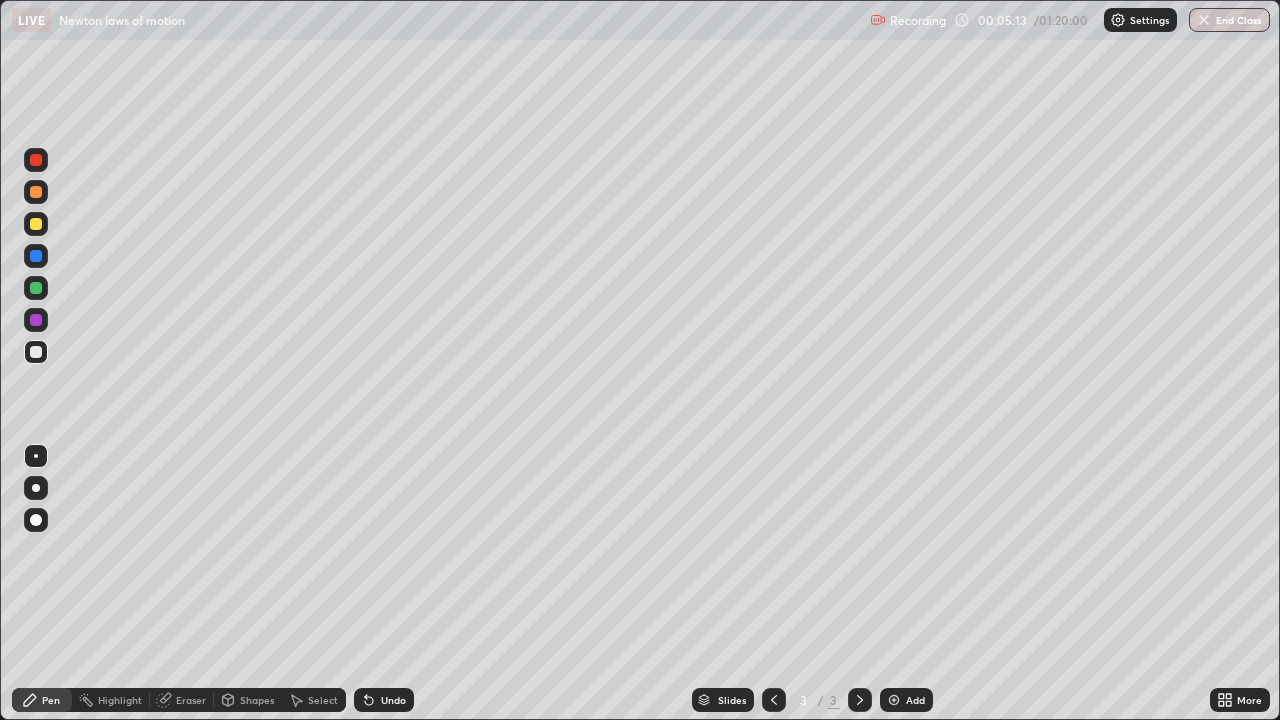 click at bounding box center [36, 224] 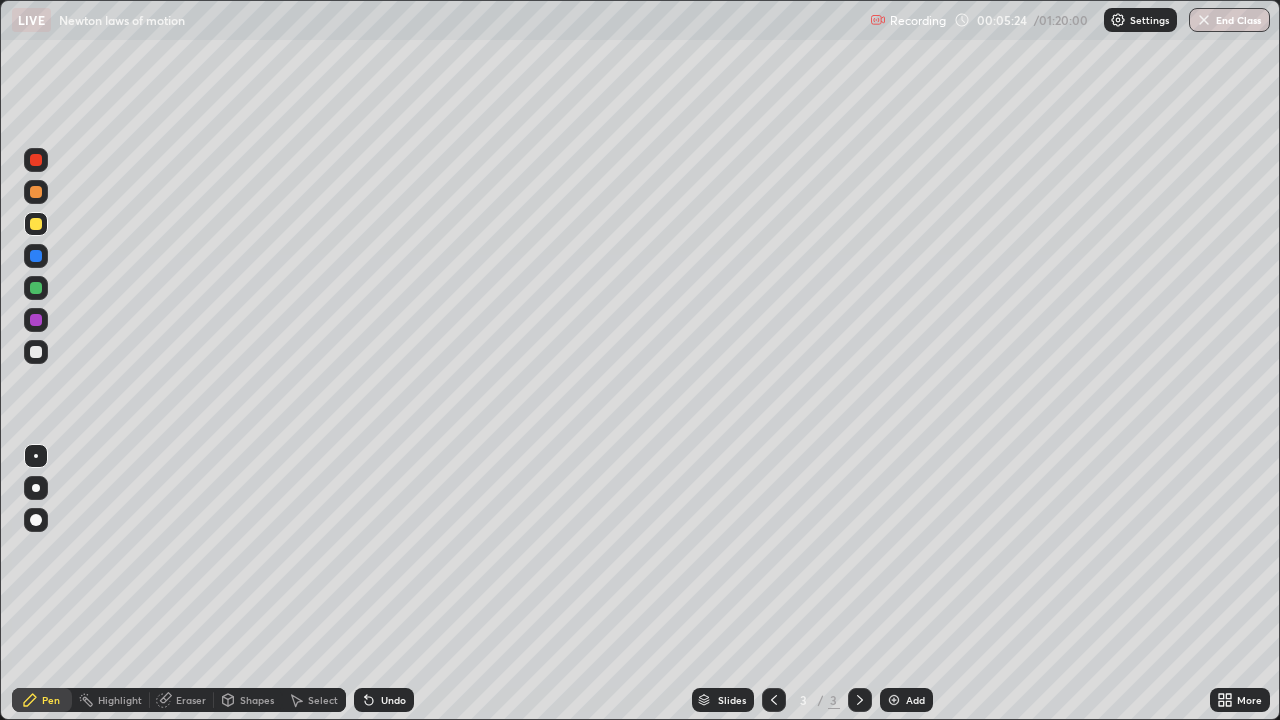 click at bounding box center (36, 352) 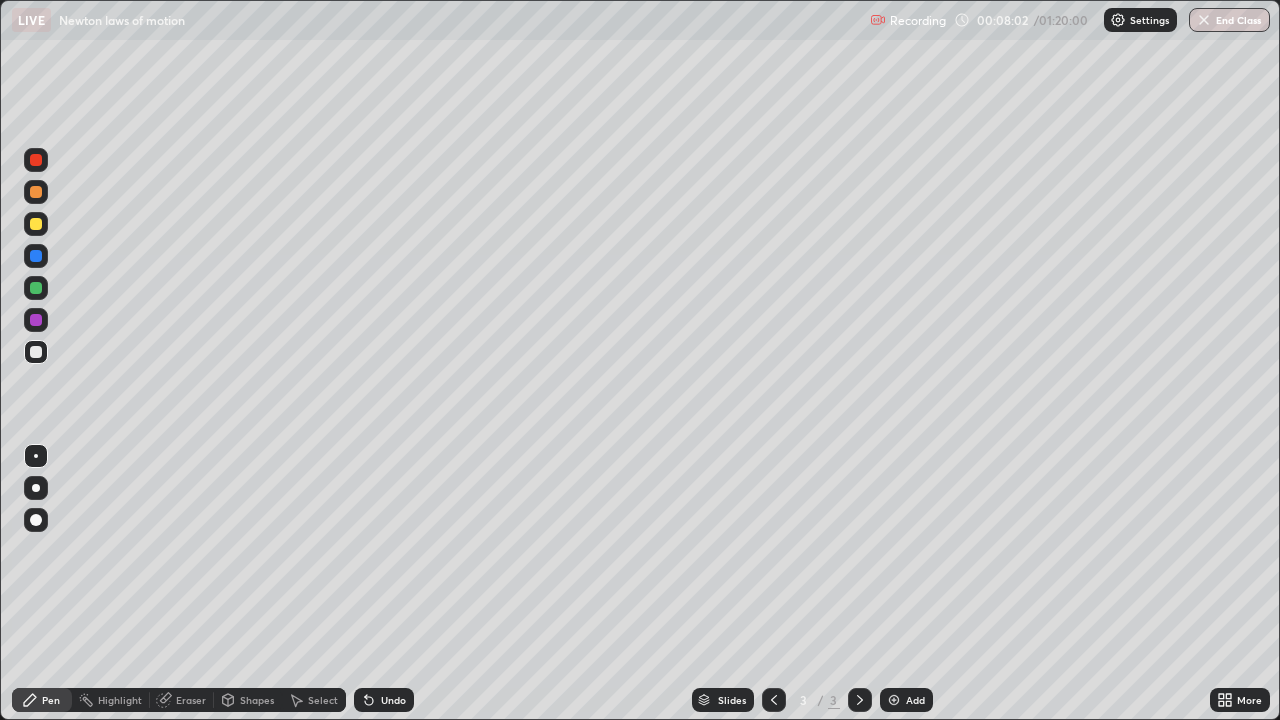 click at bounding box center [36, 320] 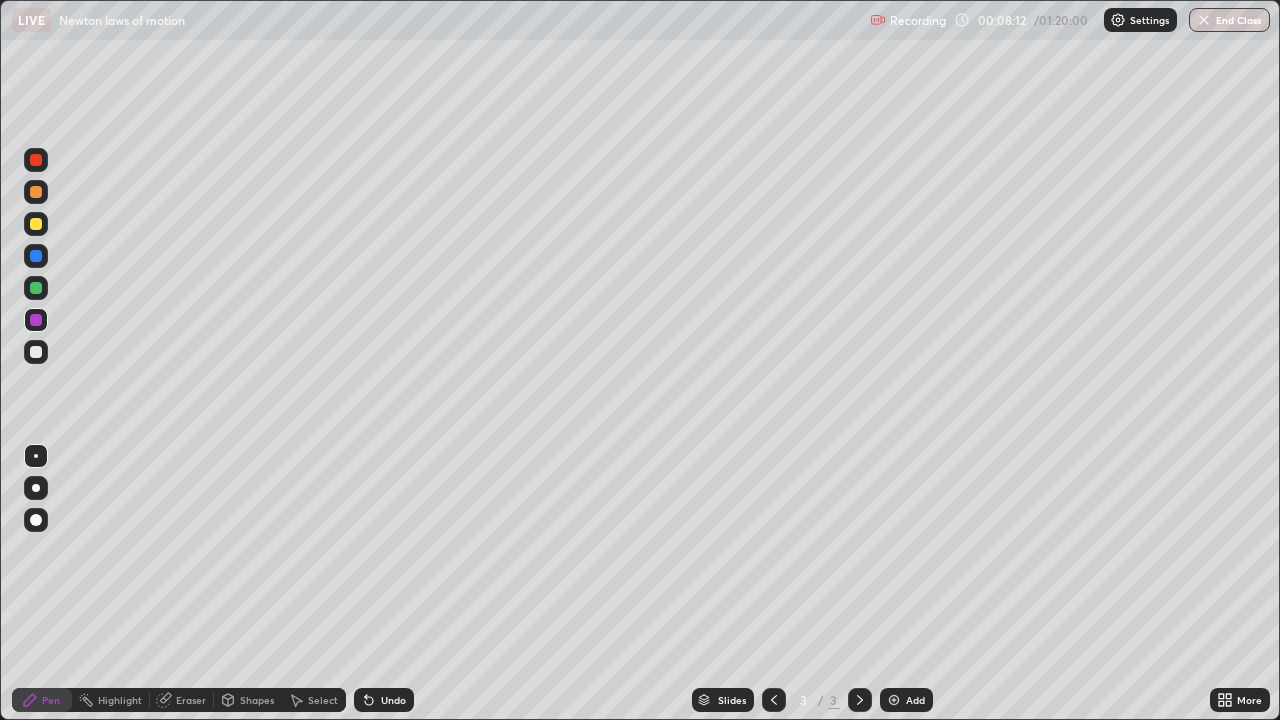 click 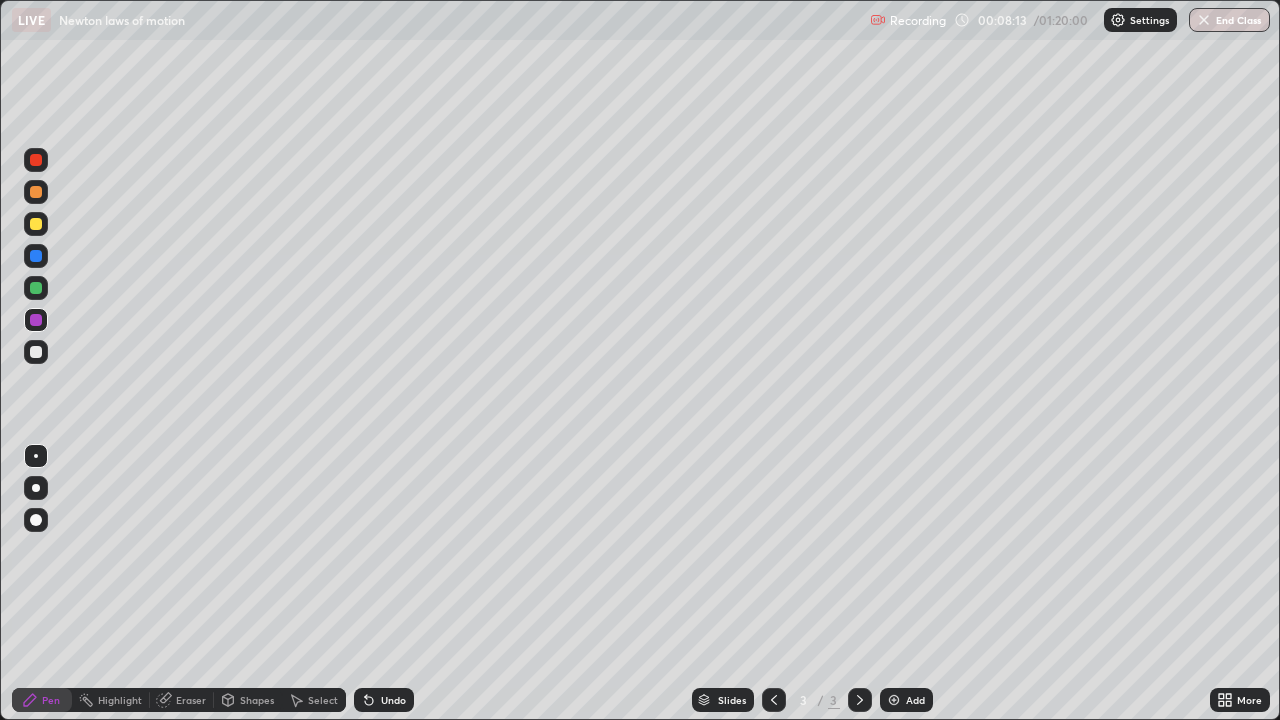 click 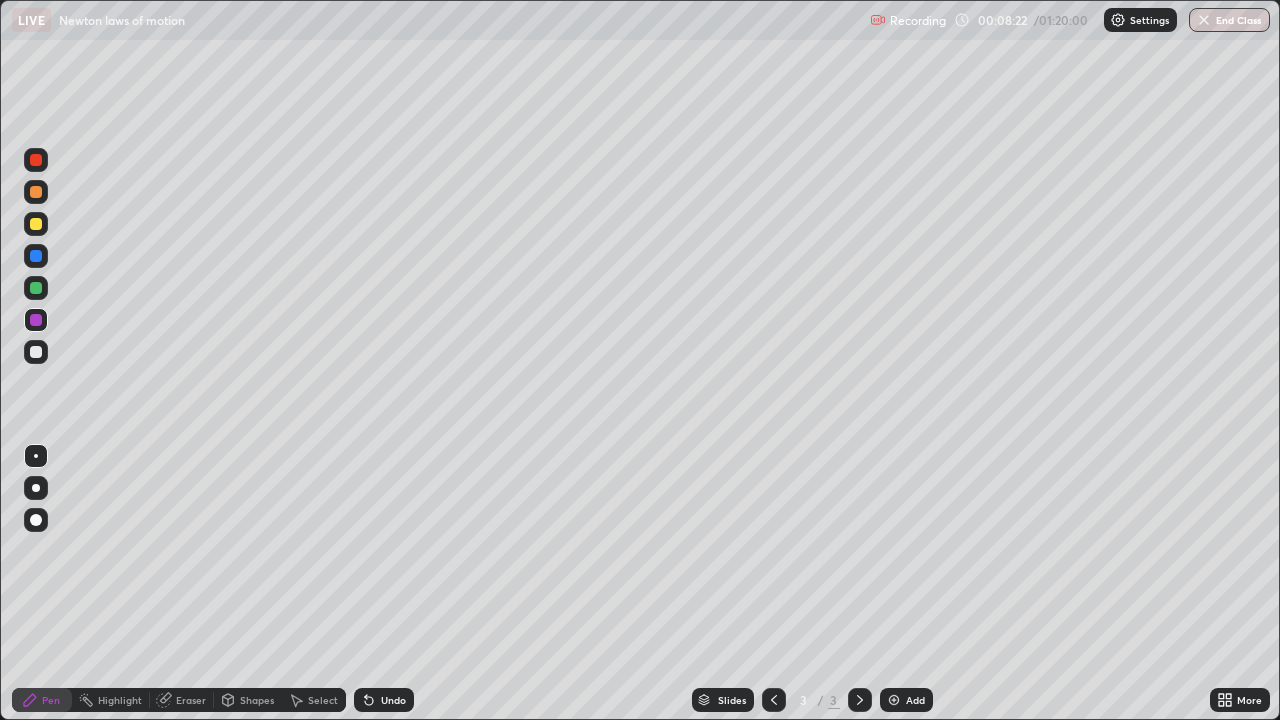 click on "Undo" at bounding box center [393, 700] 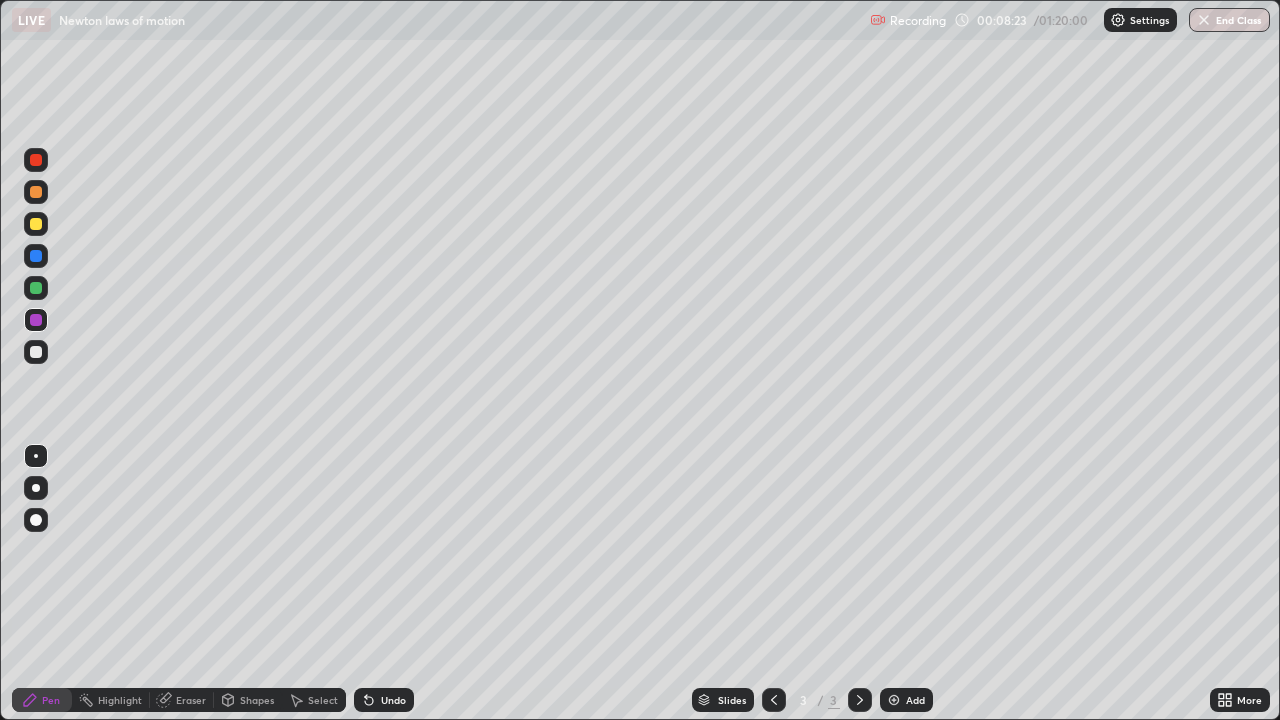 click on "Undo" at bounding box center [393, 700] 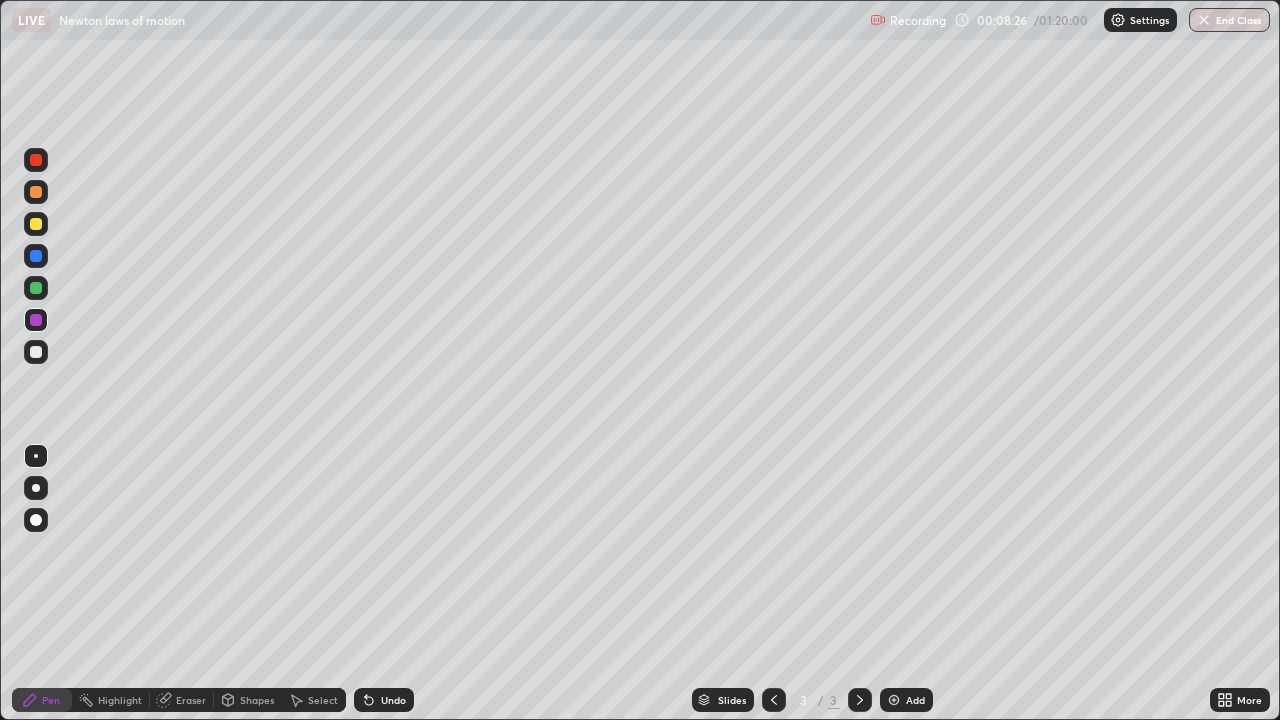 click on "Undo" at bounding box center (384, 700) 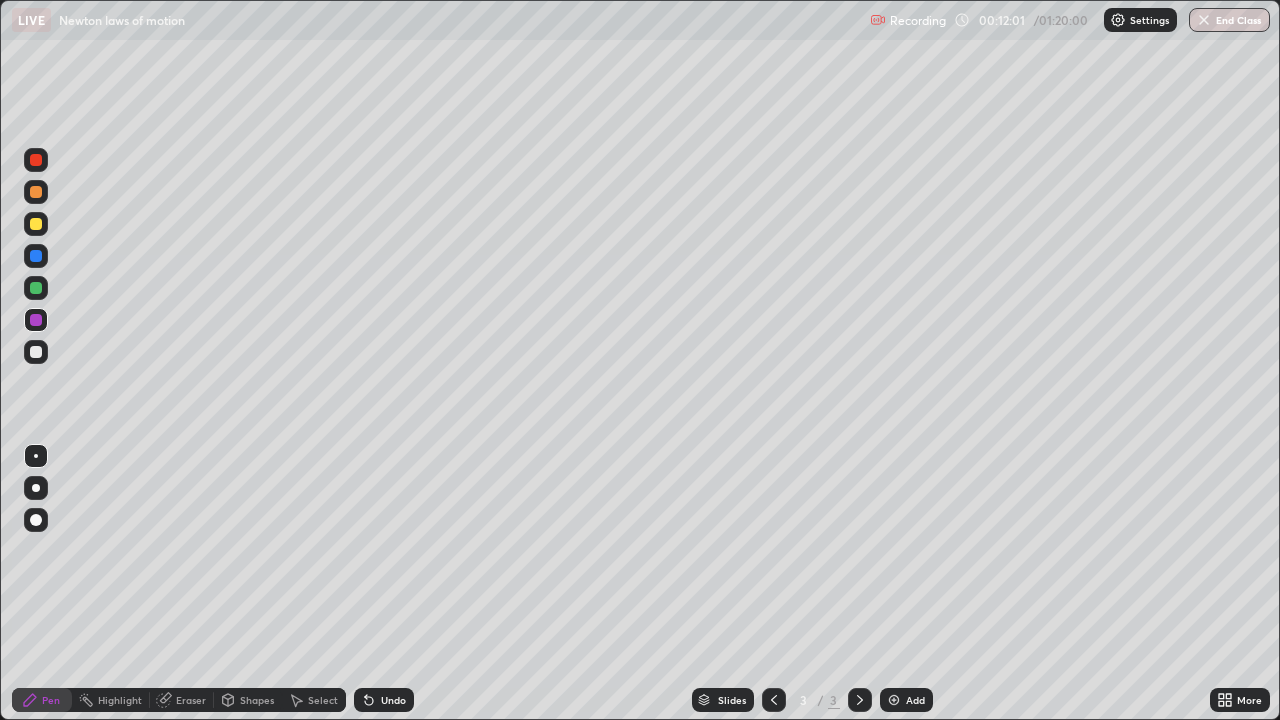 click on "Add" at bounding box center [915, 700] 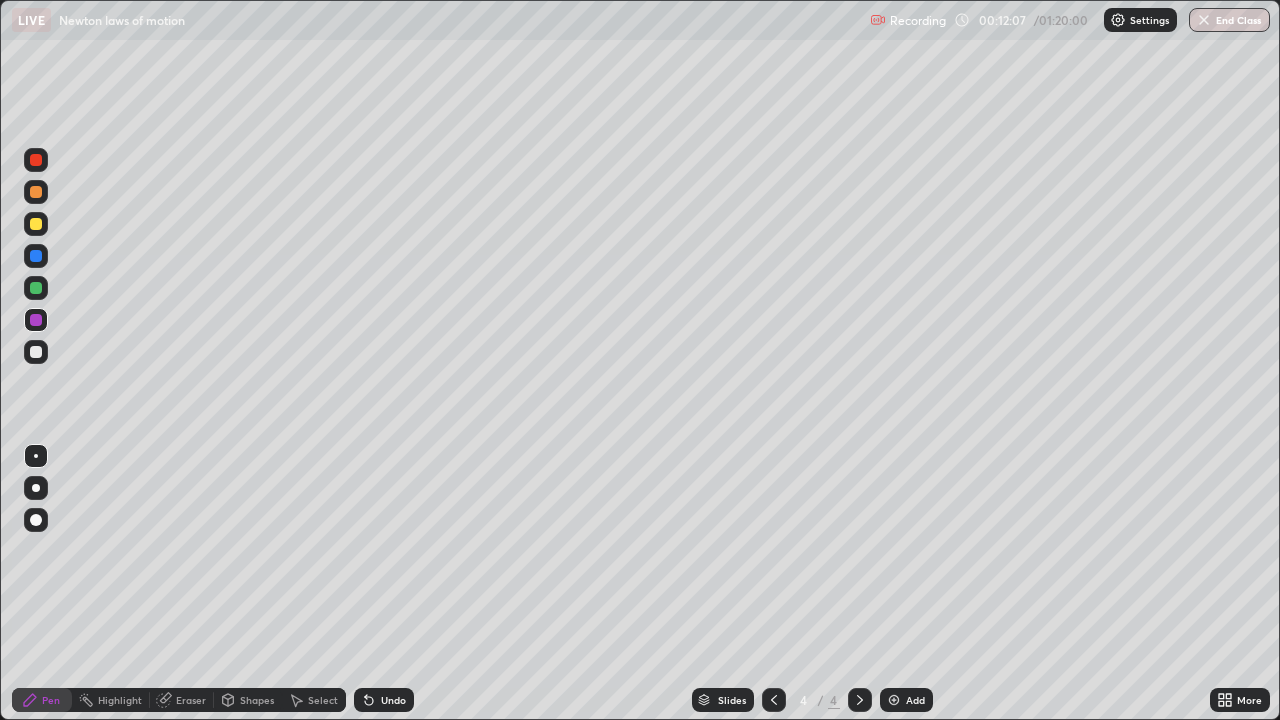 click at bounding box center (36, 352) 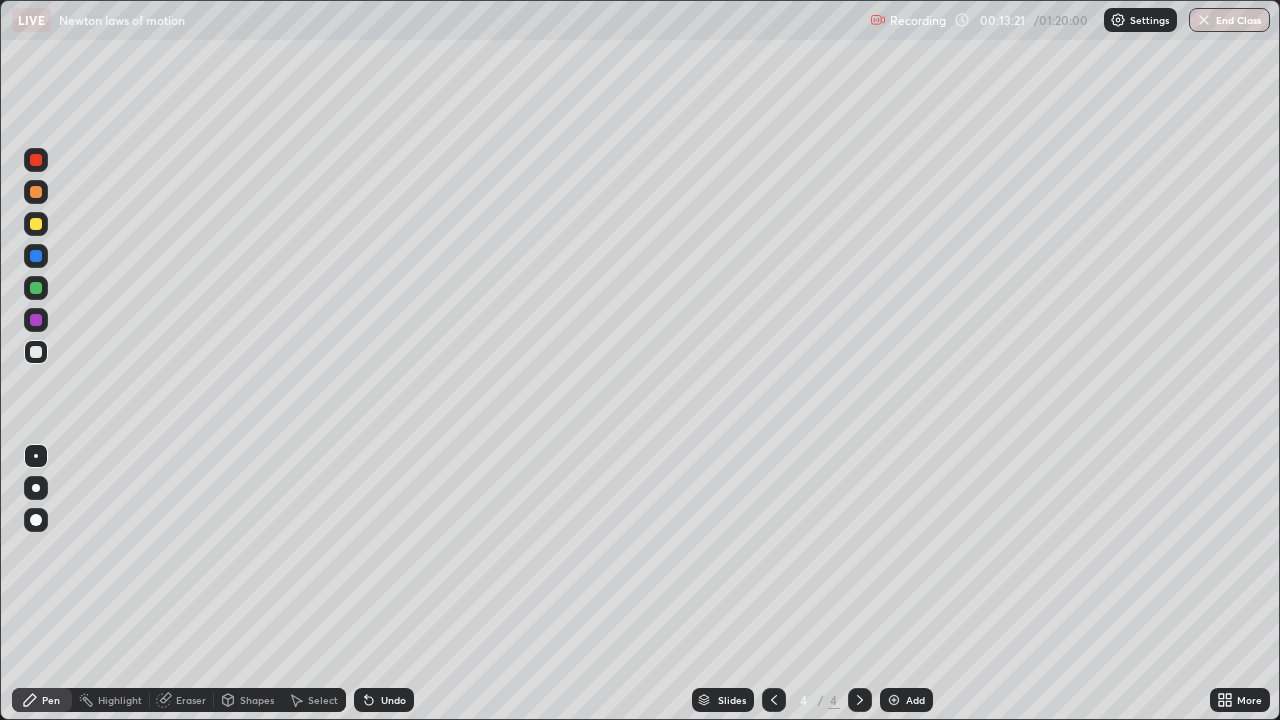 click on "Undo" at bounding box center [384, 700] 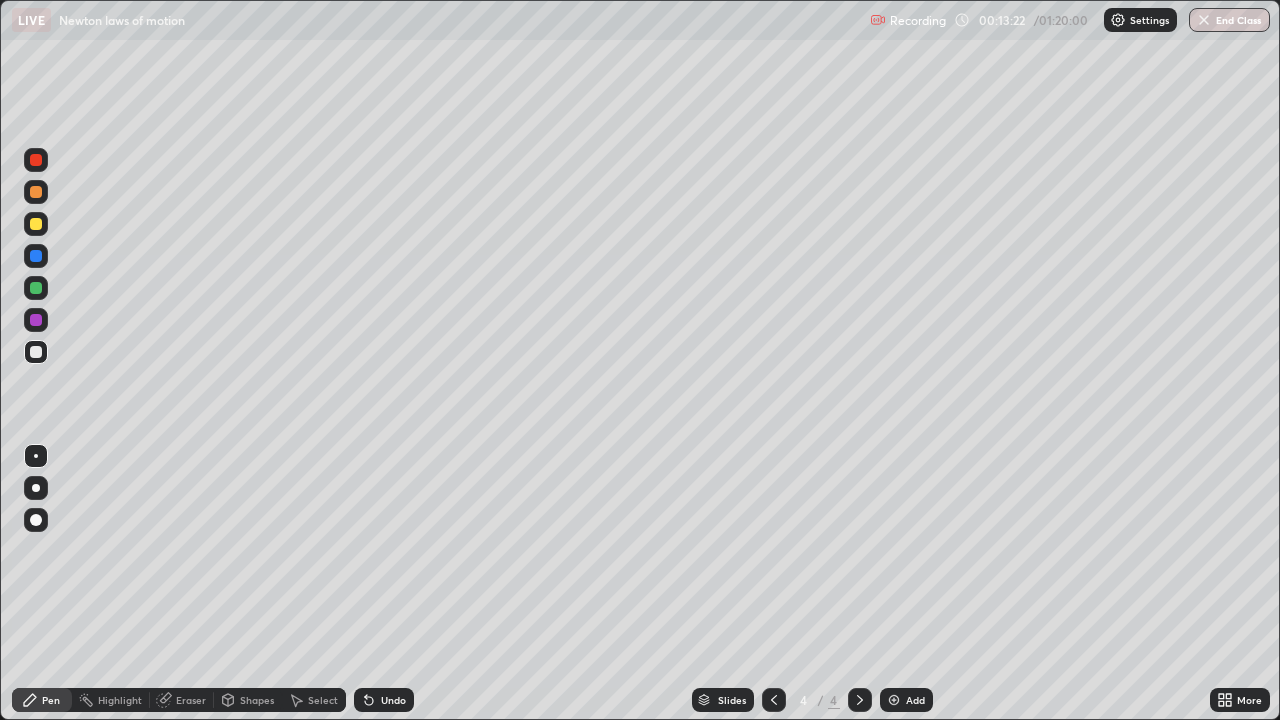 click 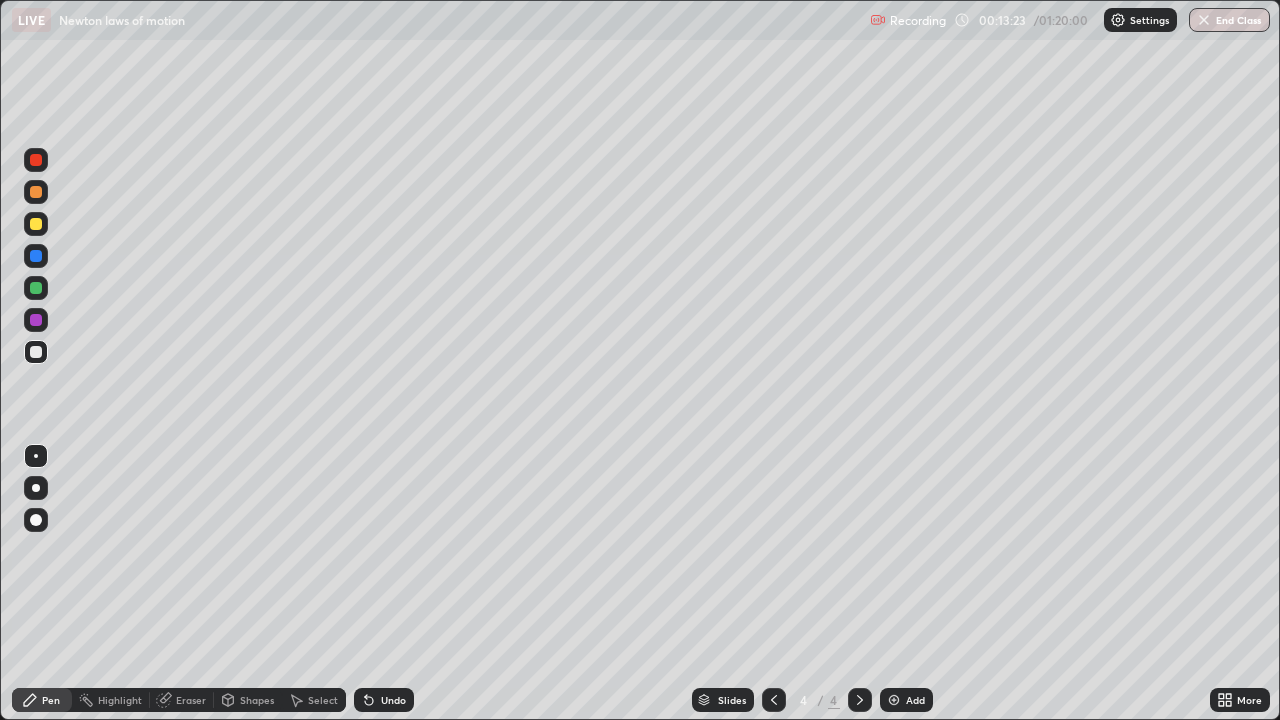 click 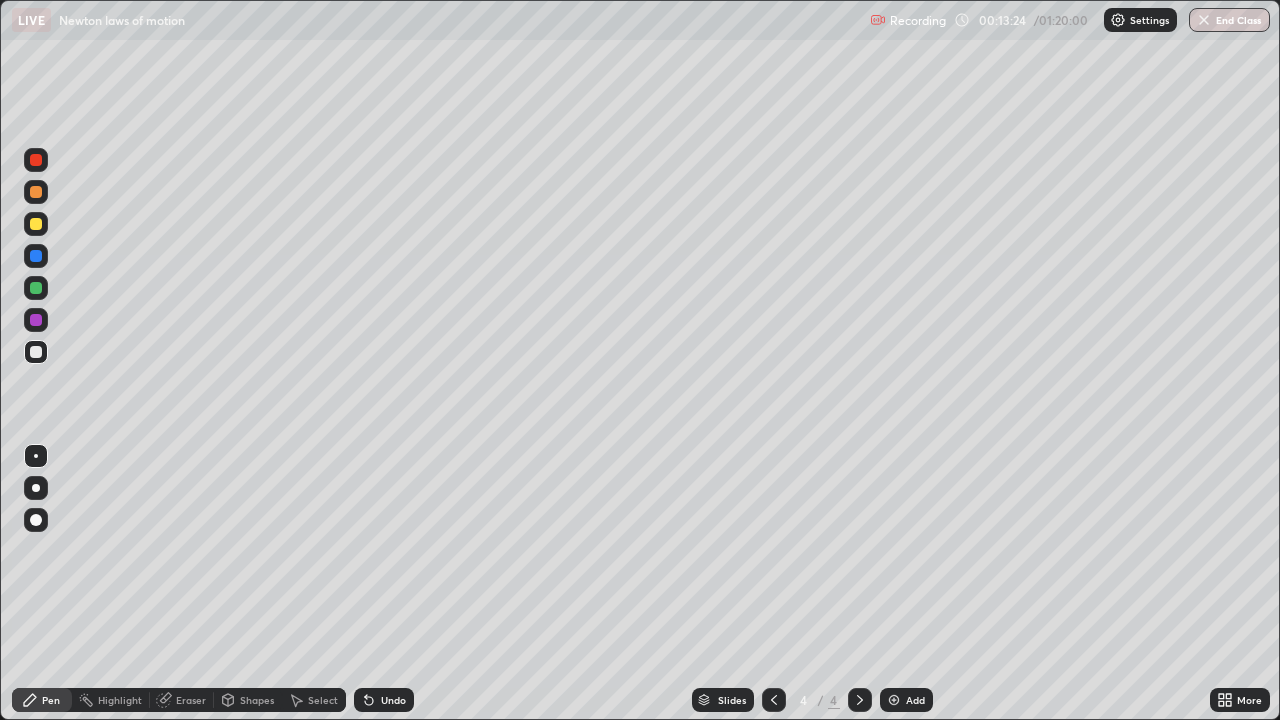click 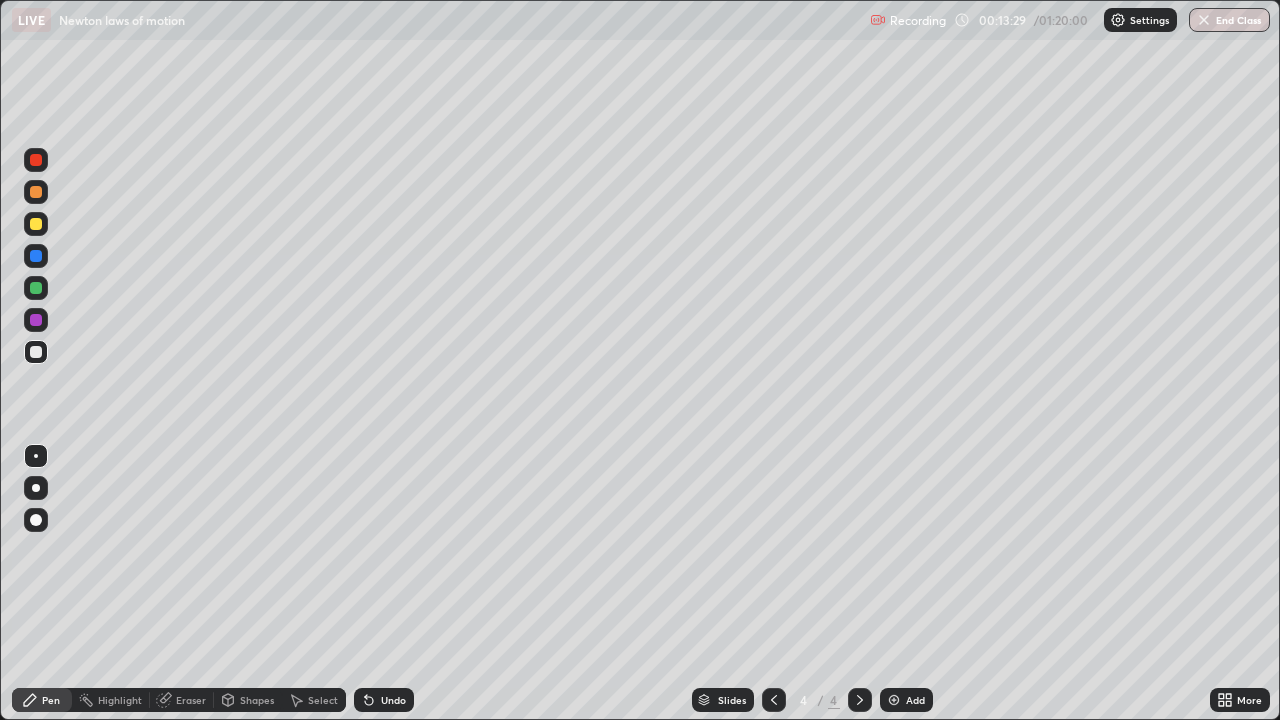 click at bounding box center (36, 224) 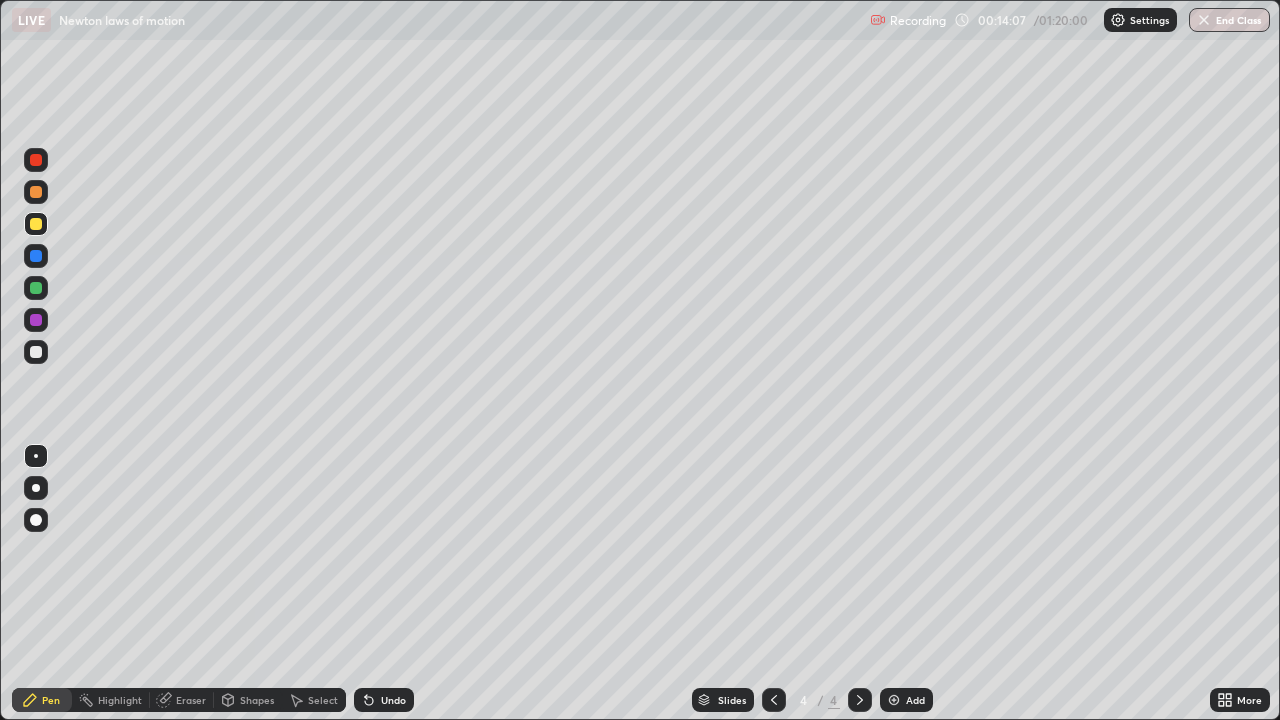 click on "Undo" at bounding box center [393, 700] 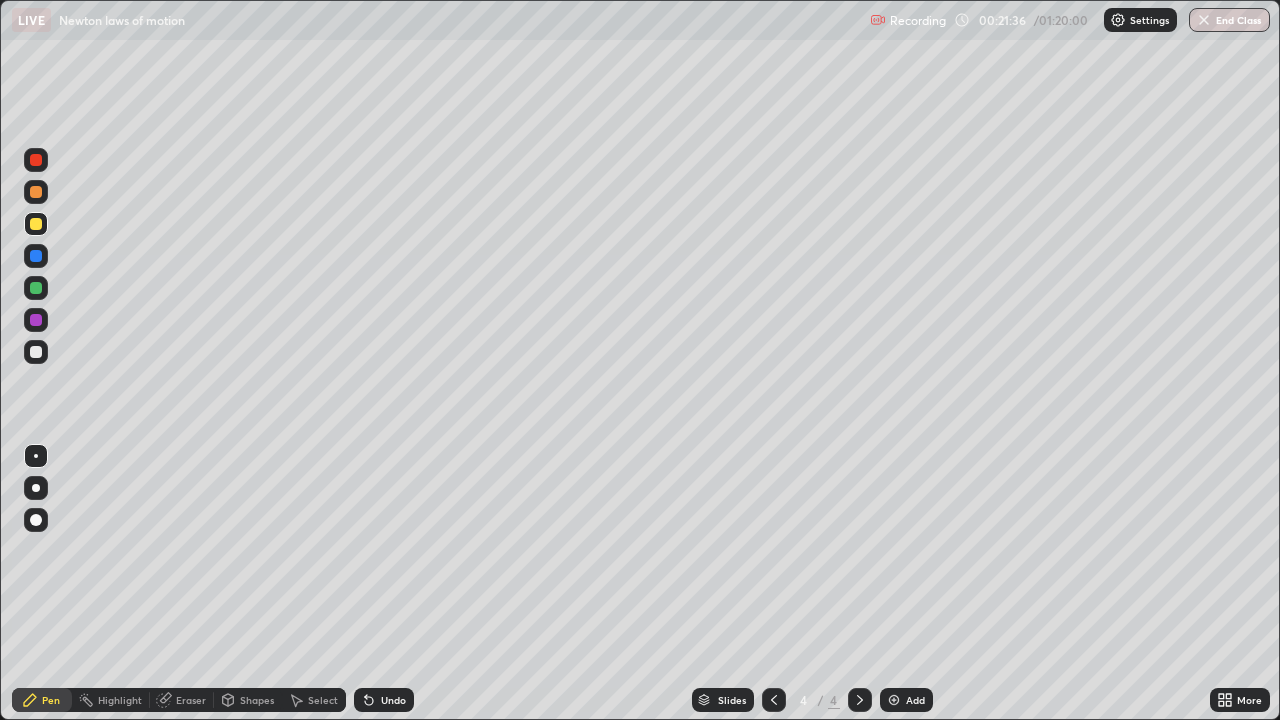 click on "Eraser" at bounding box center (191, 700) 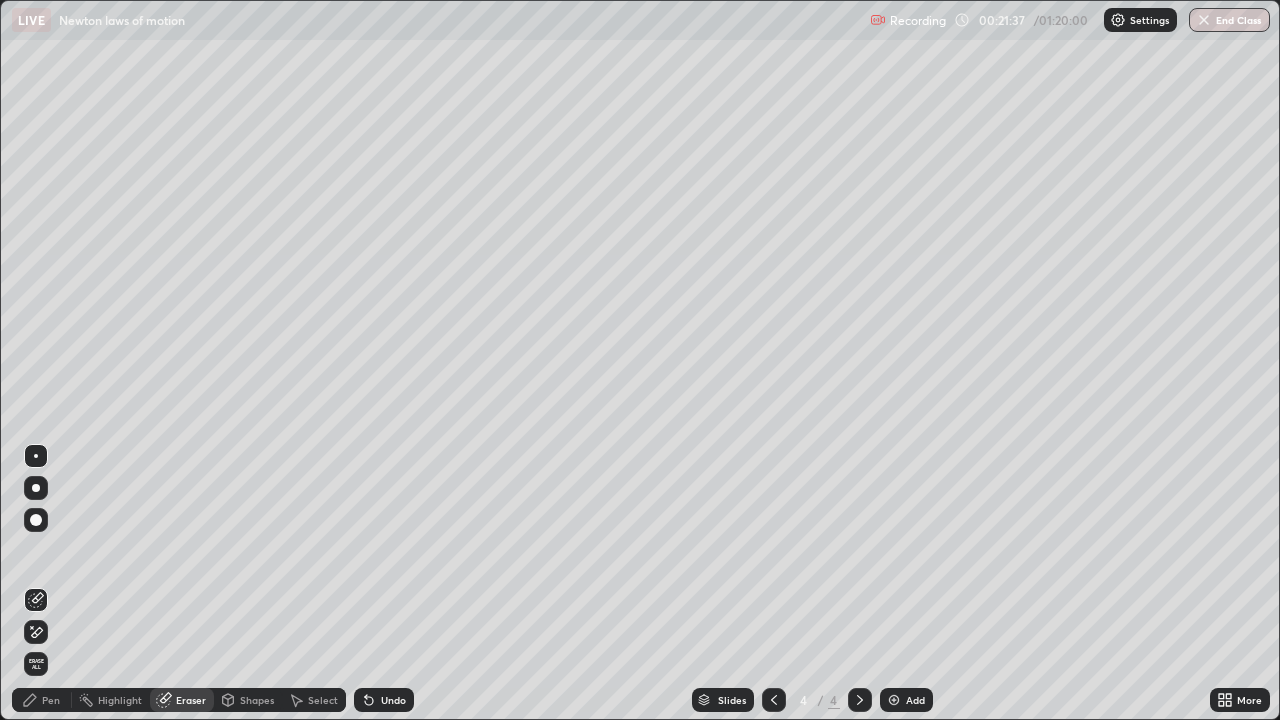 click 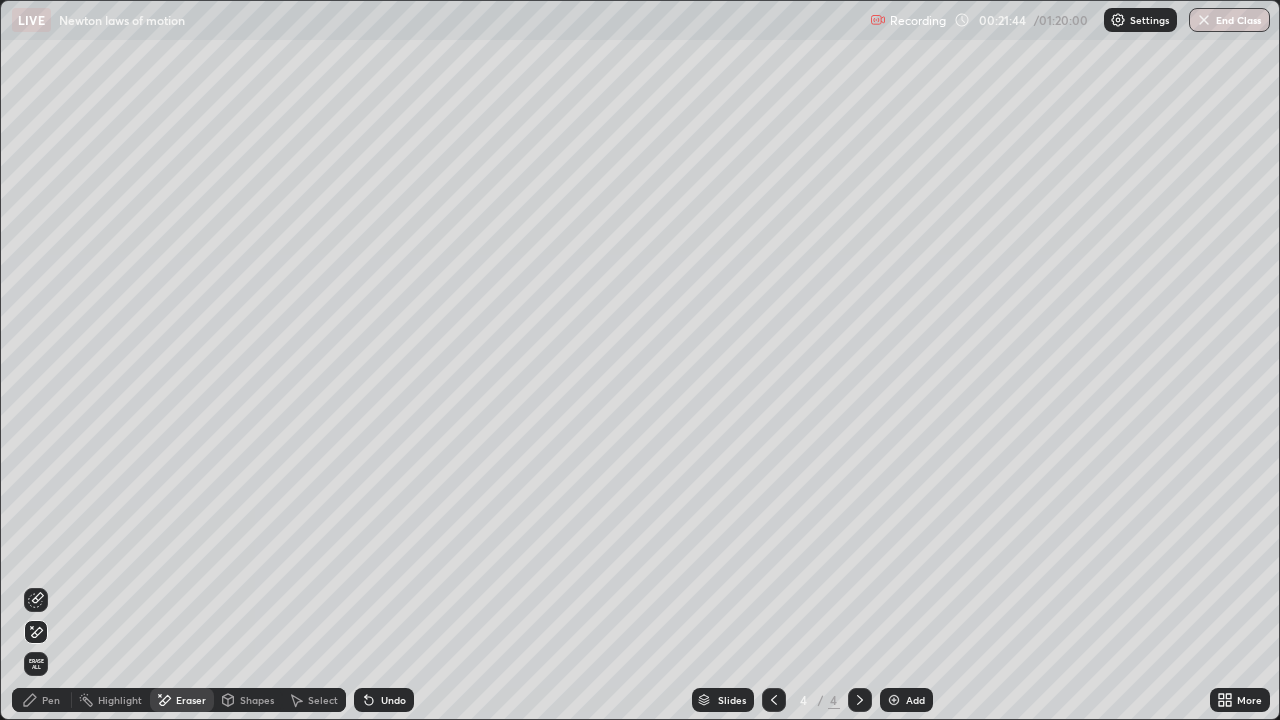 click on "Pen" at bounding box center [42, 700] 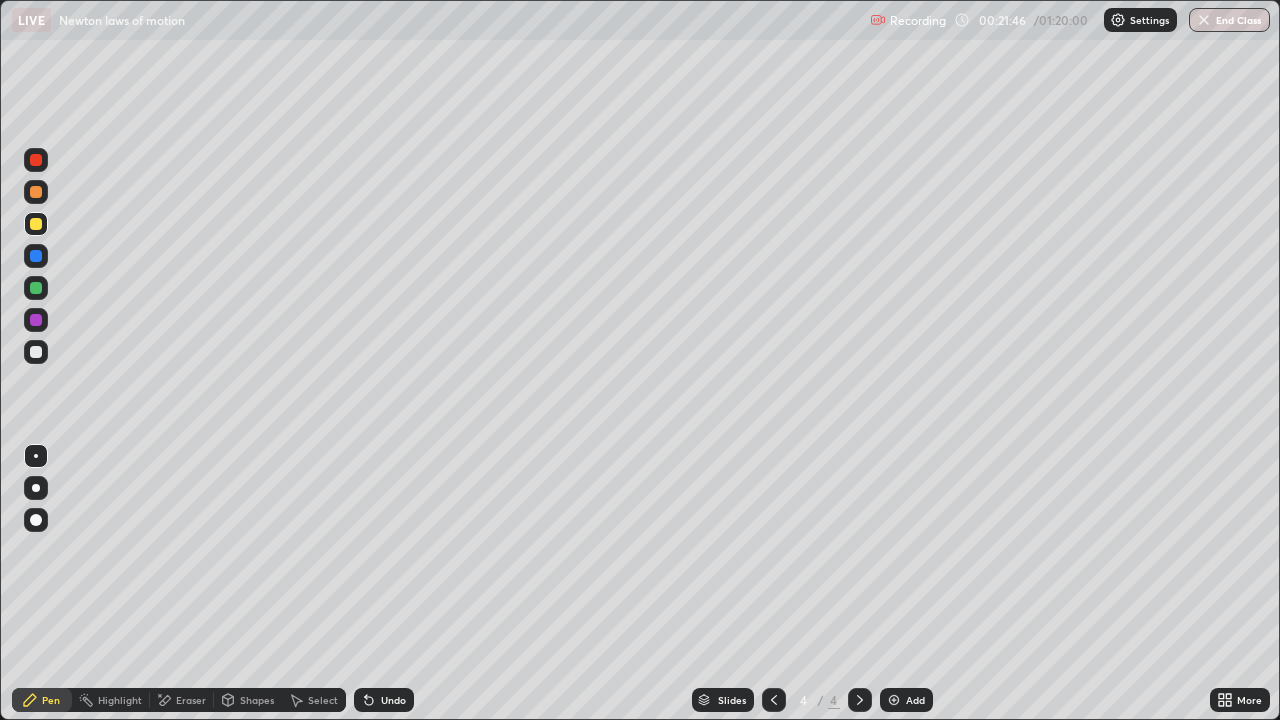 click at bounding box center (36, 352) 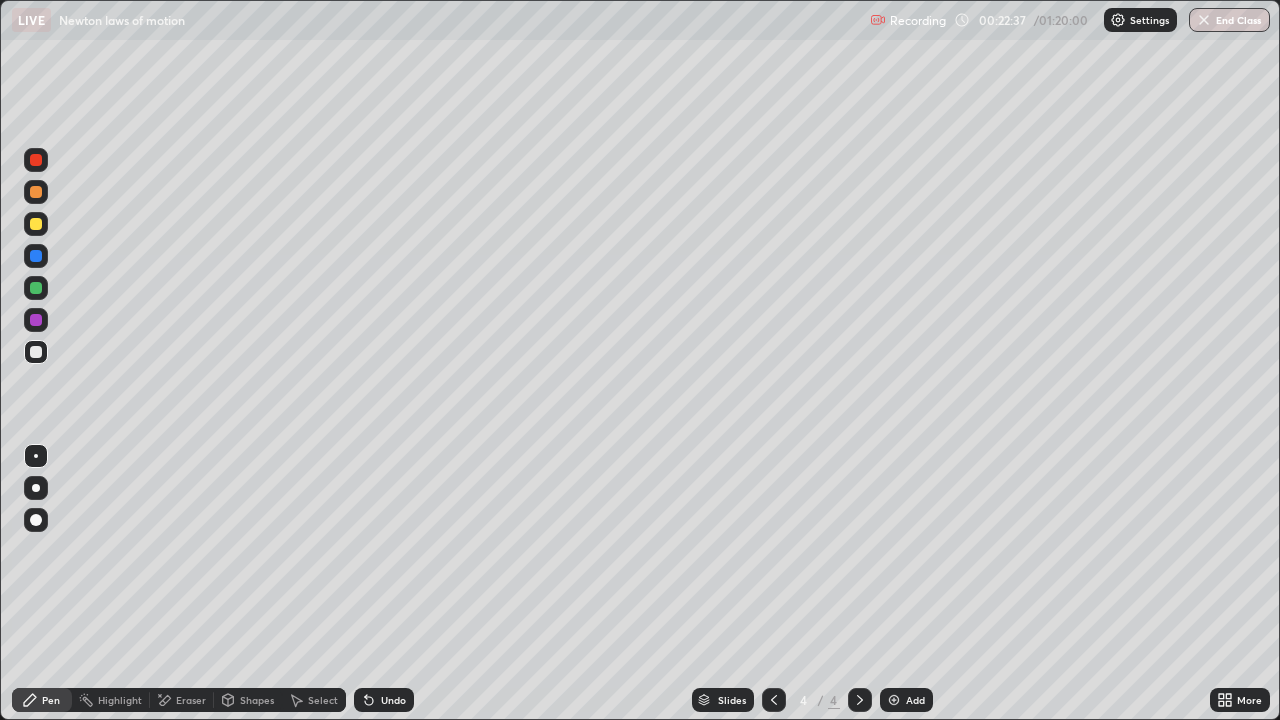 click on "Eraser" at bounding box center [191, 700] 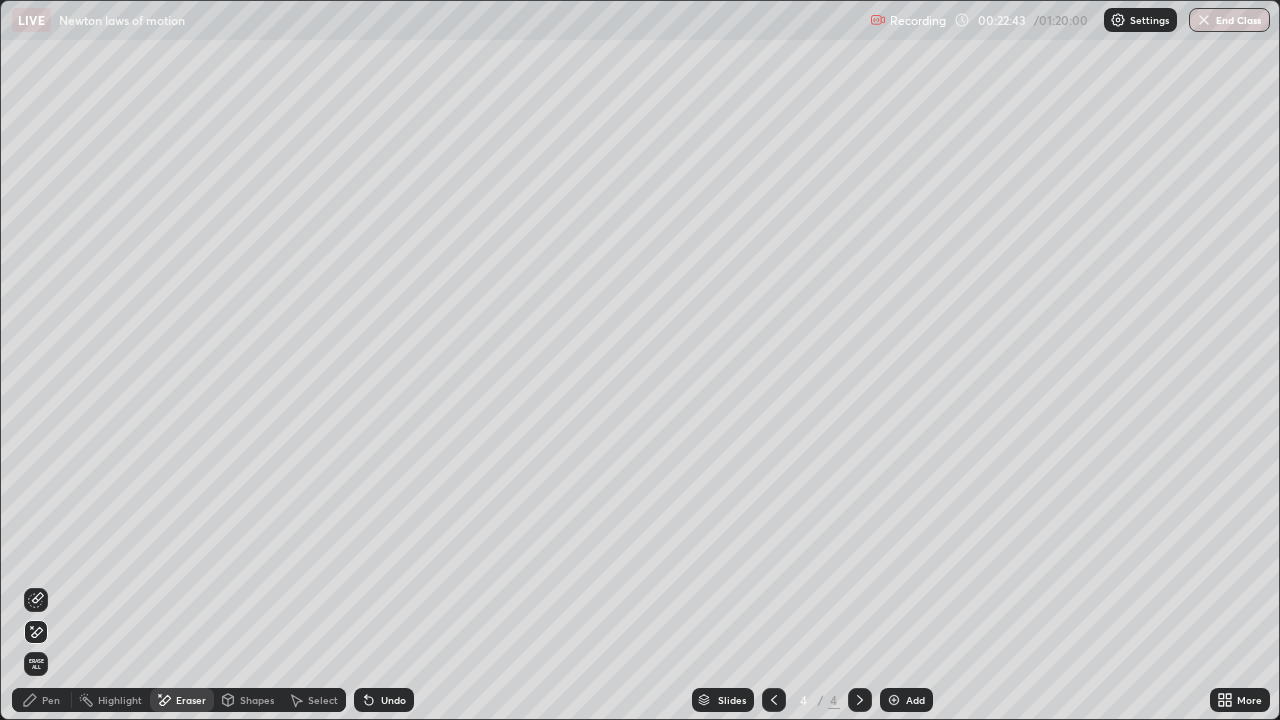 click on "Pen" at bounding box center (51, 700) 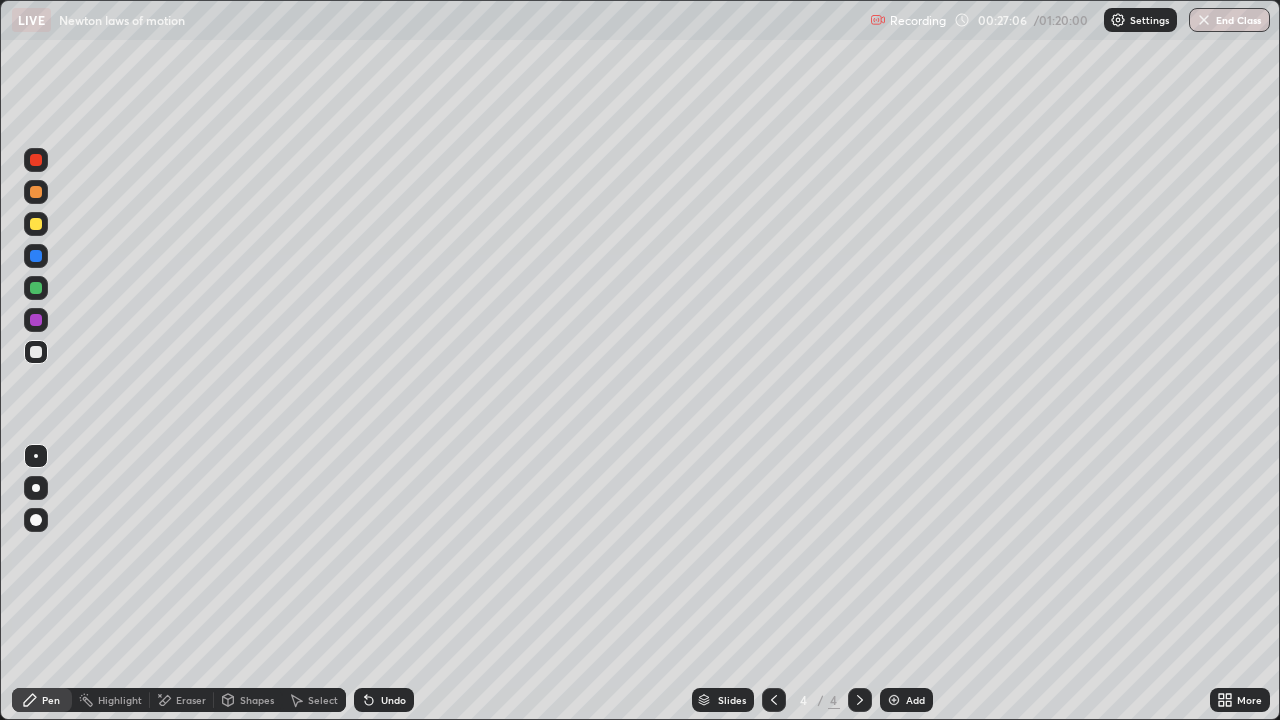 click at bounding box center (36, 224) 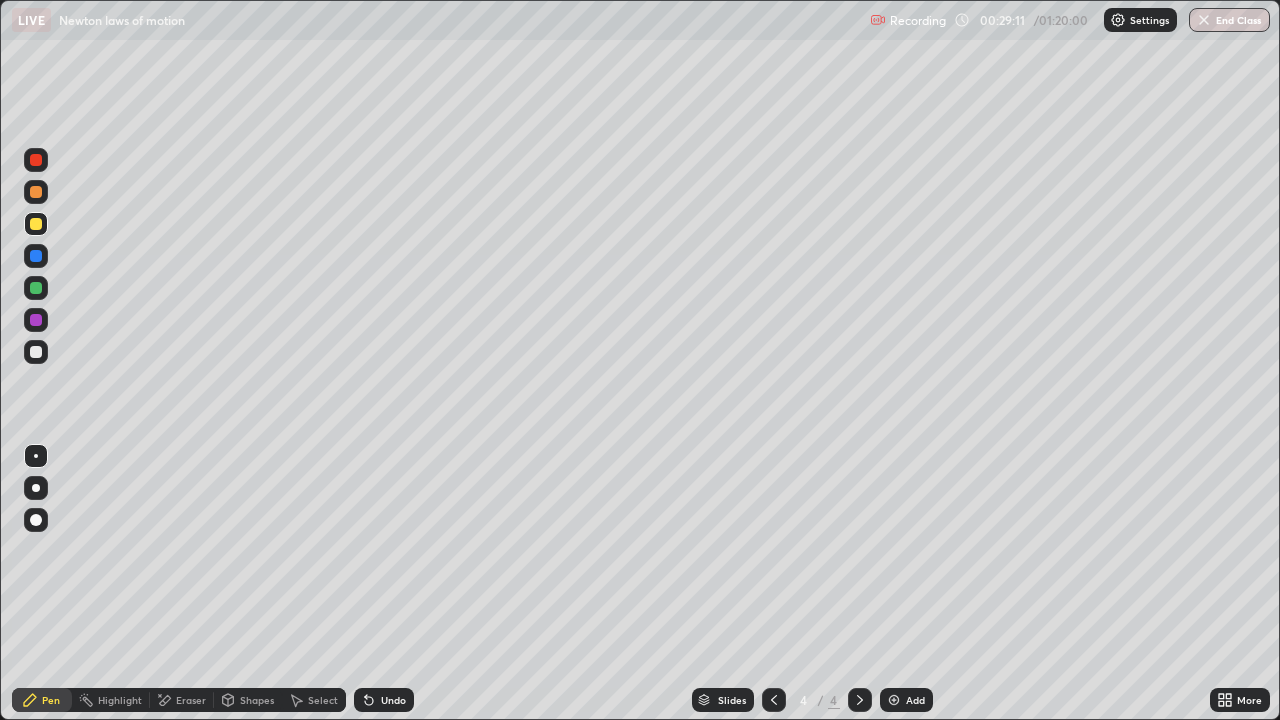 click on "Add" at bounding box center [915, 700] 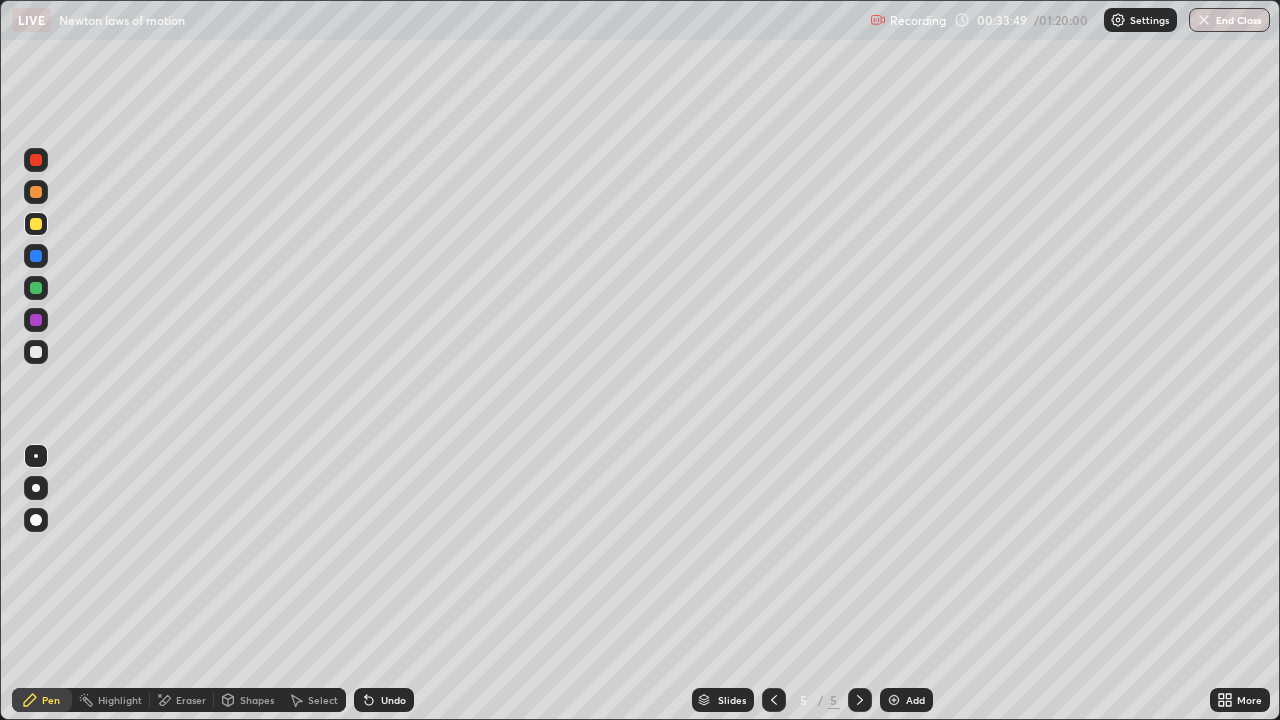 click on "Undo" at bounding box center [384, 700] 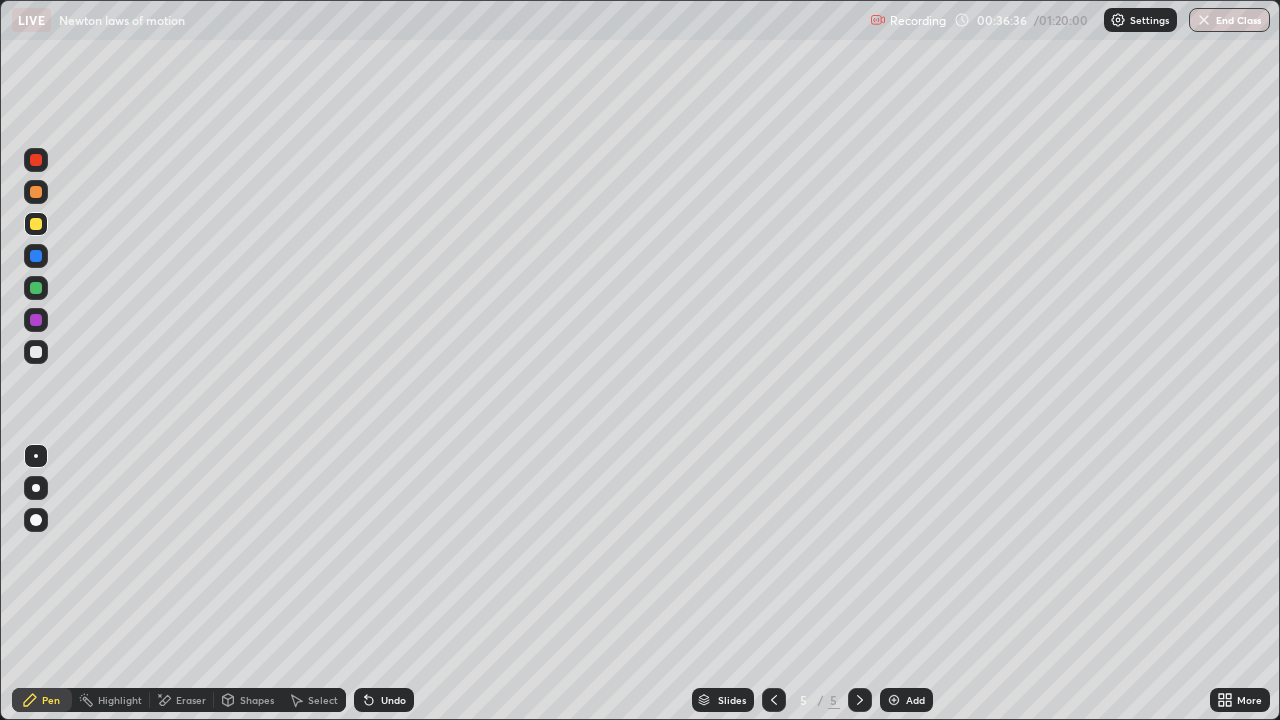 click on "Add" at bounding box center [906, 700] 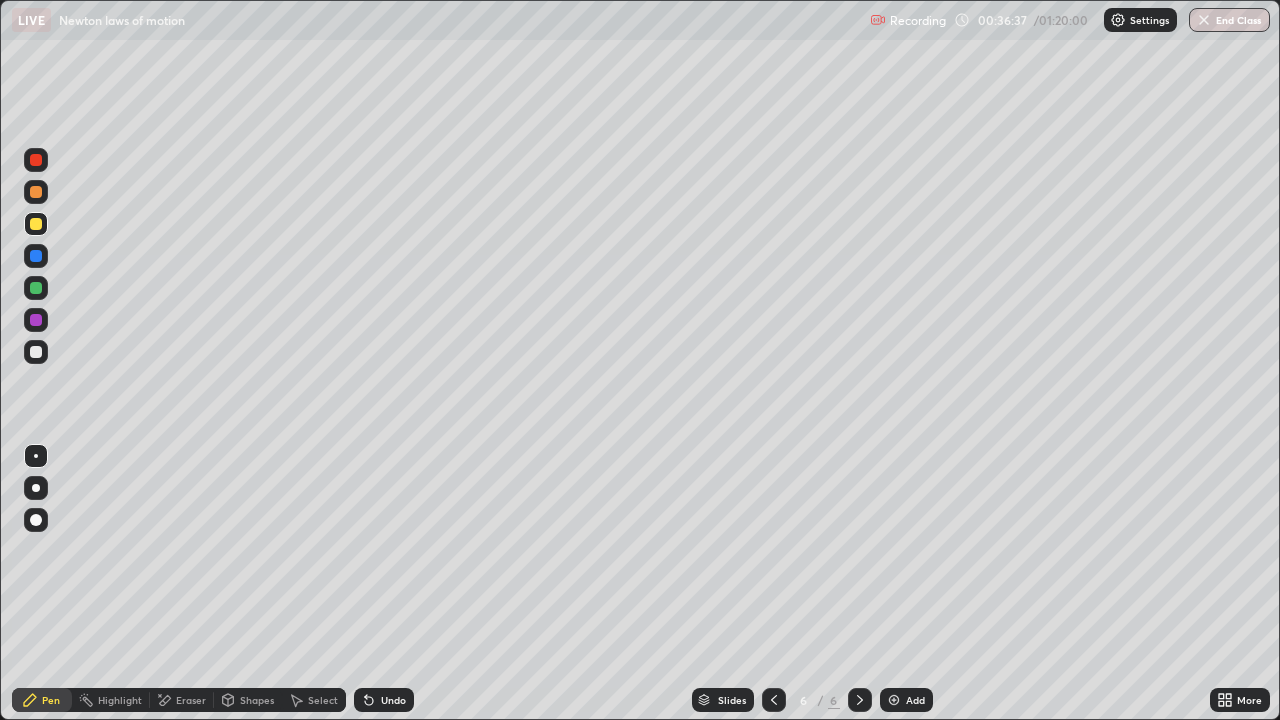 click on "Shapes" at bounding box center (248, 700) 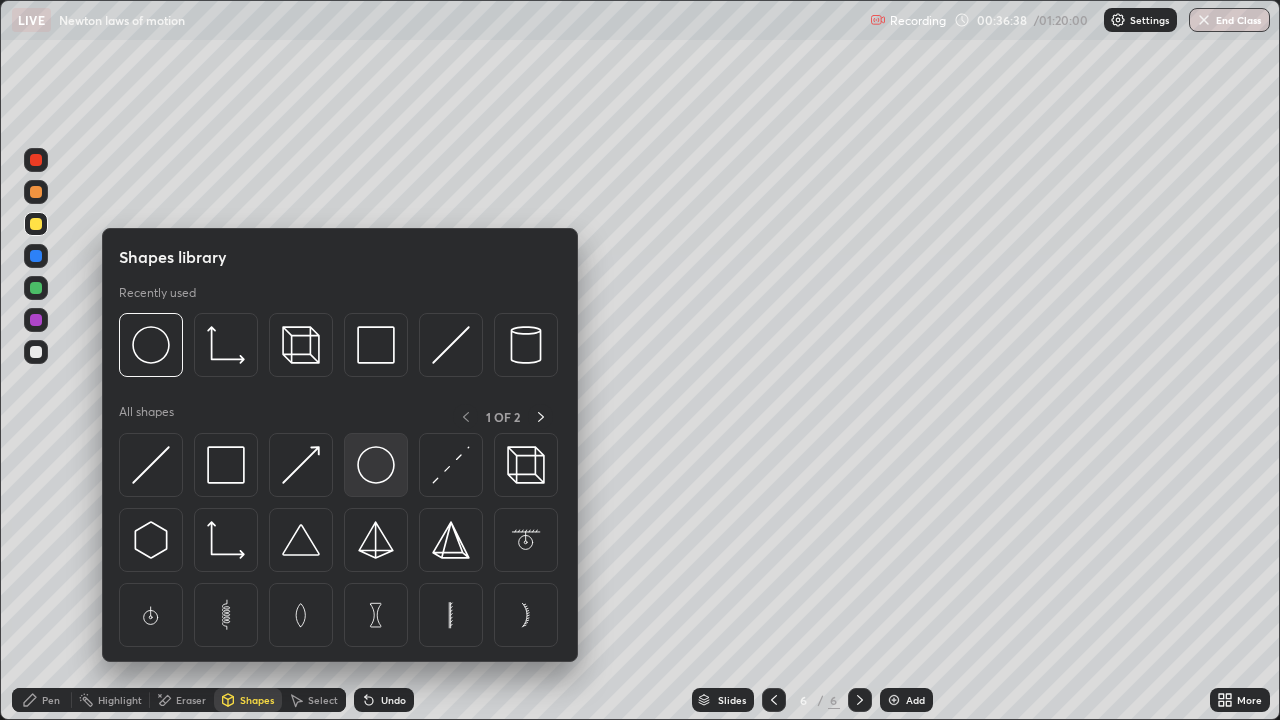 click at bounding box center (376, 465) 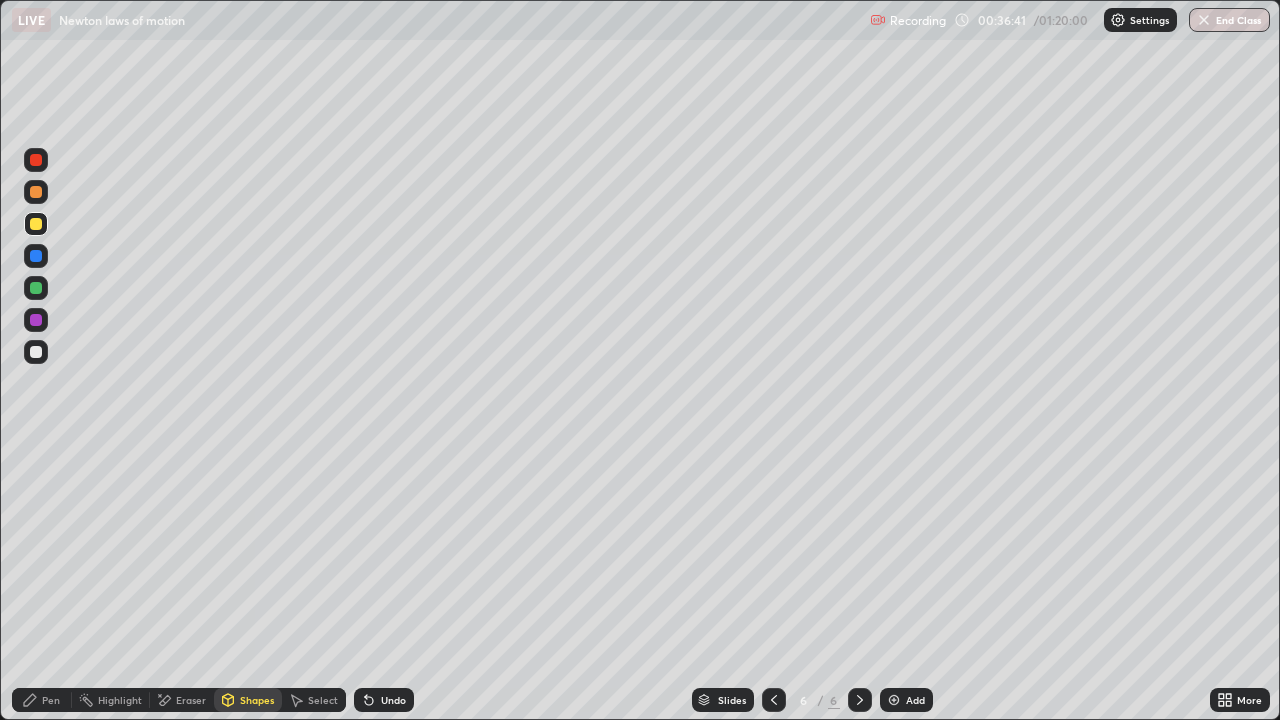 click on "Pen" at bounding box center (51, 700) 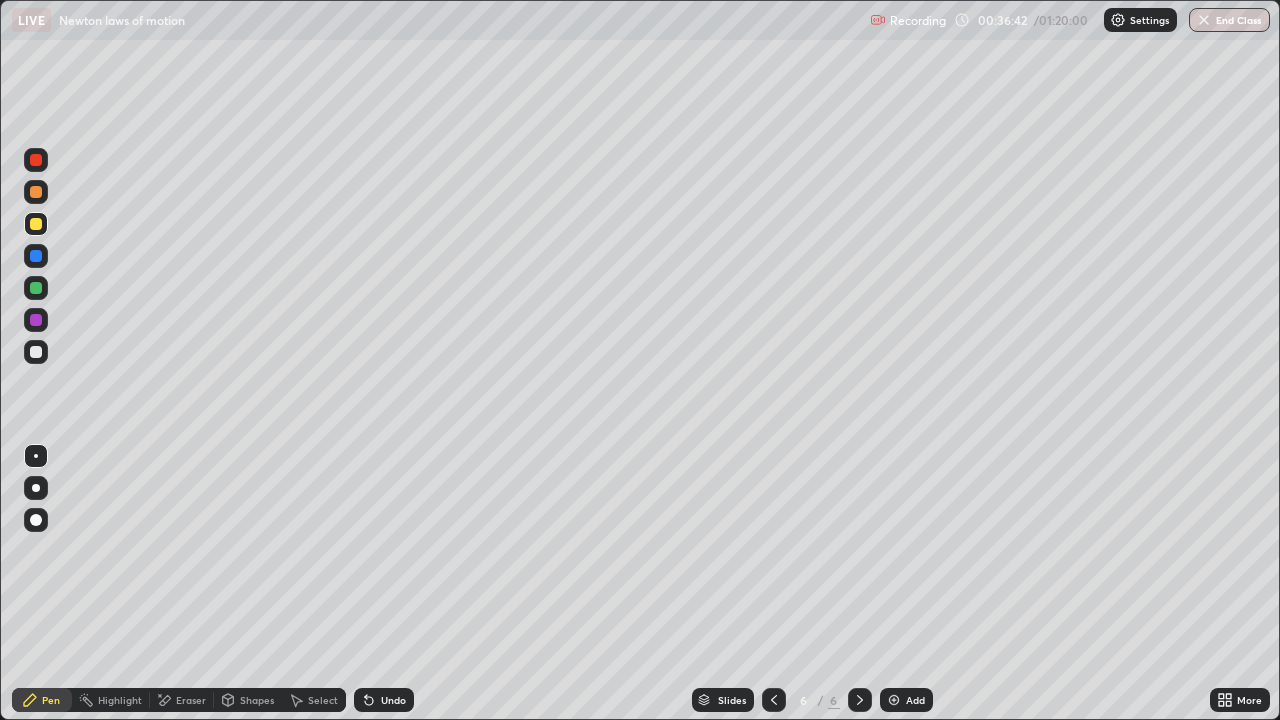 click at bounding box center [36, 352] 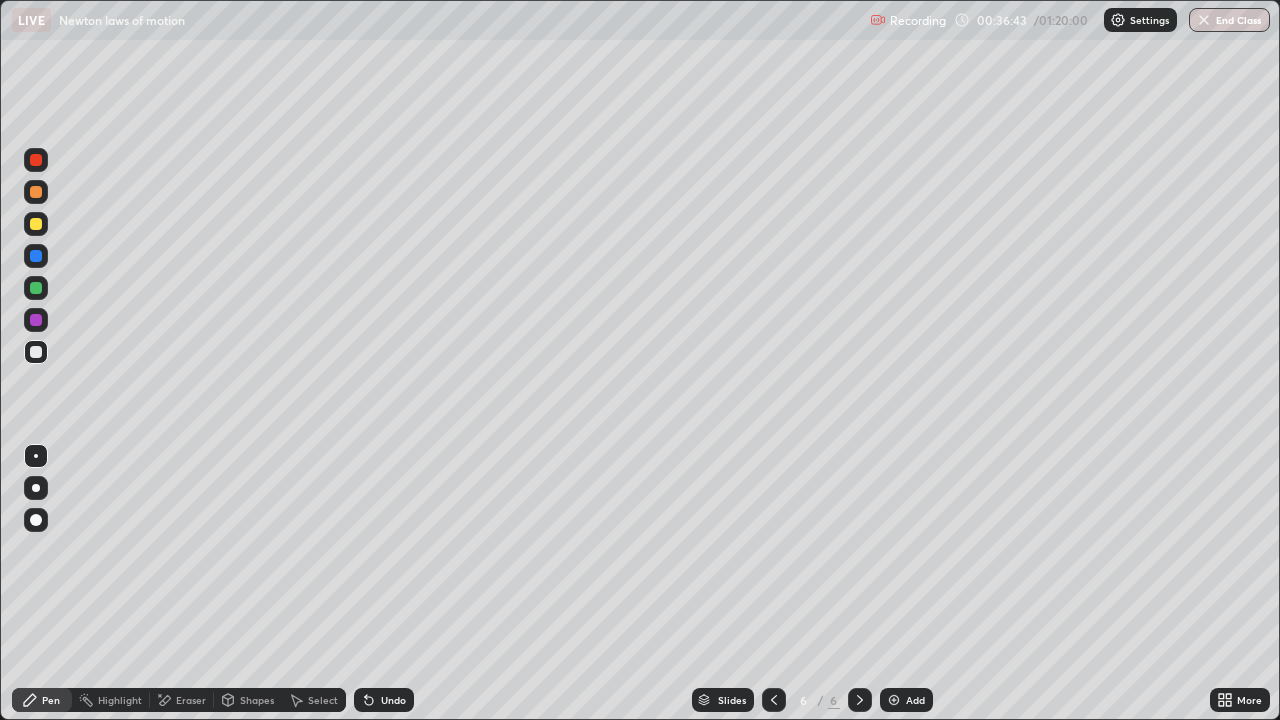 click 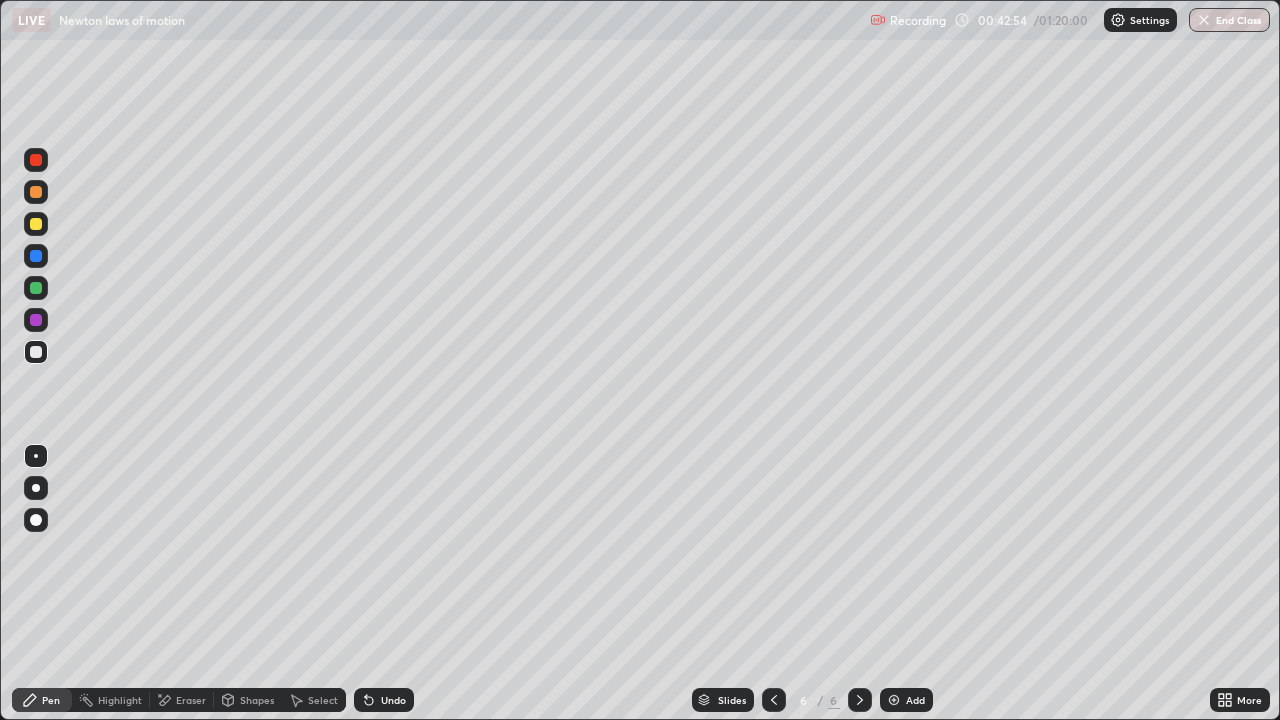 click on "Undo" at bounding box center [384, 700] 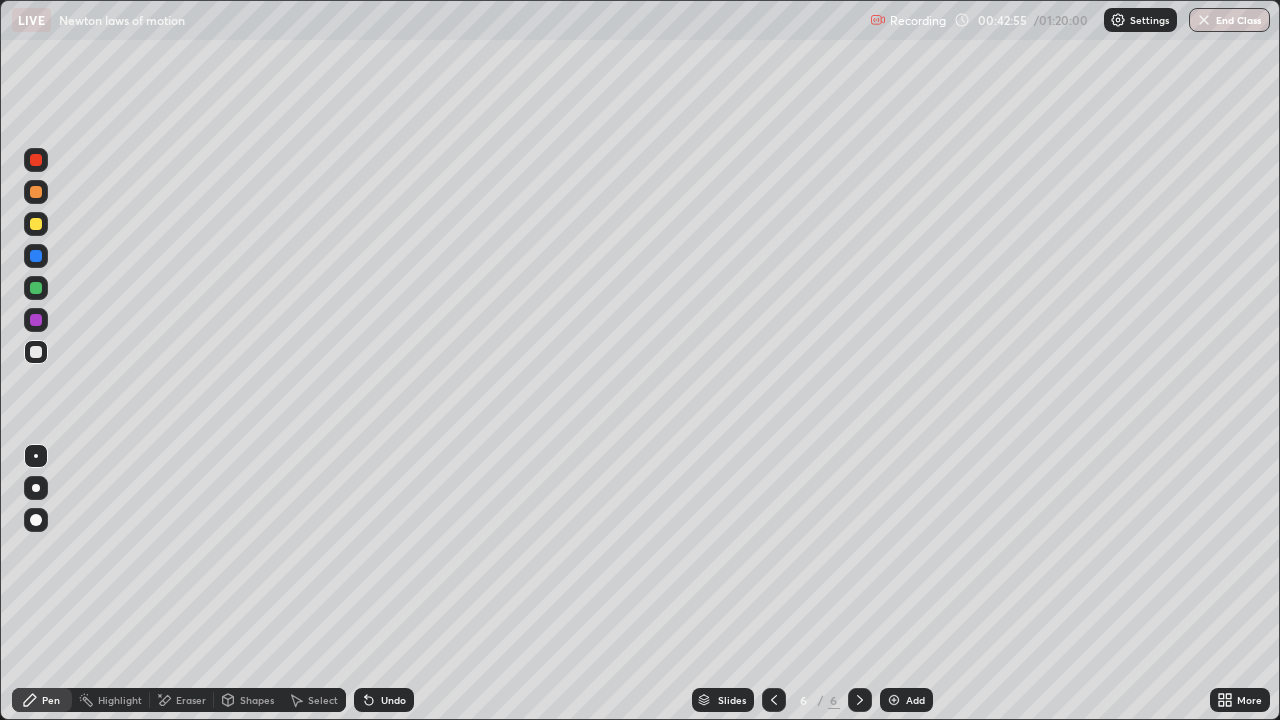 click on "Undo" at bounding box center (393, 700) 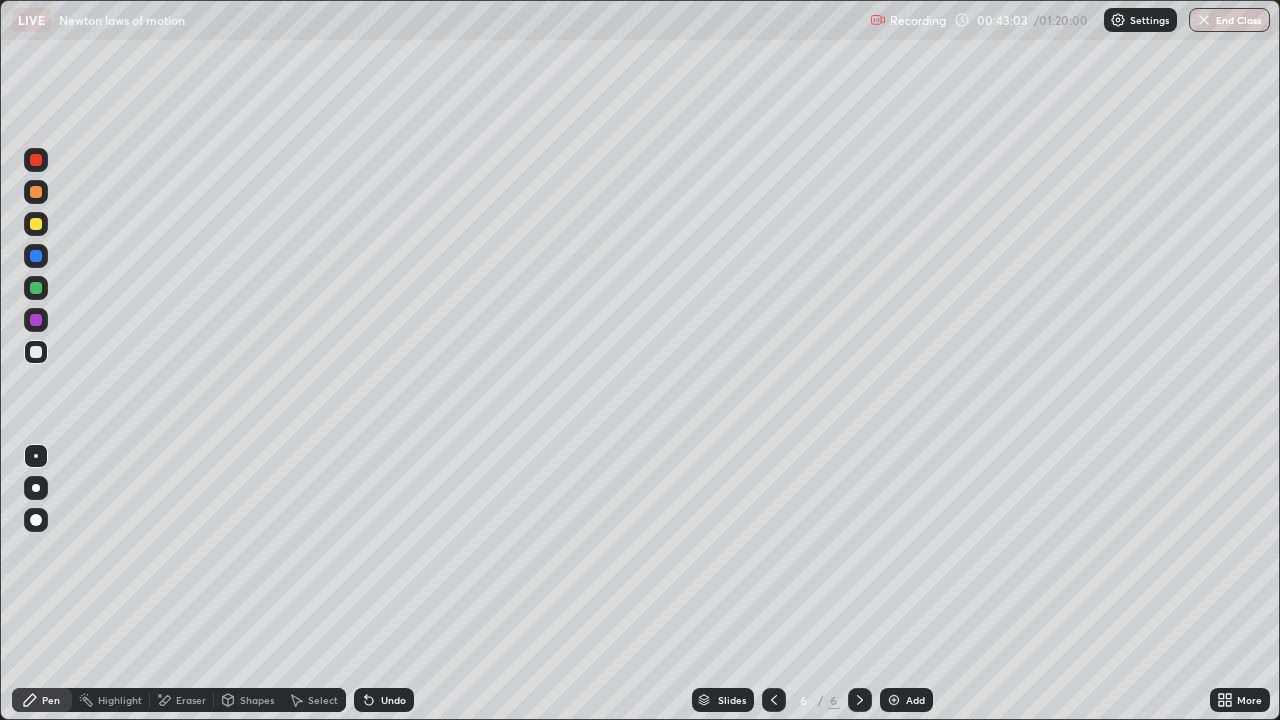 click on "Eraser" at bounding box center [191, 700] 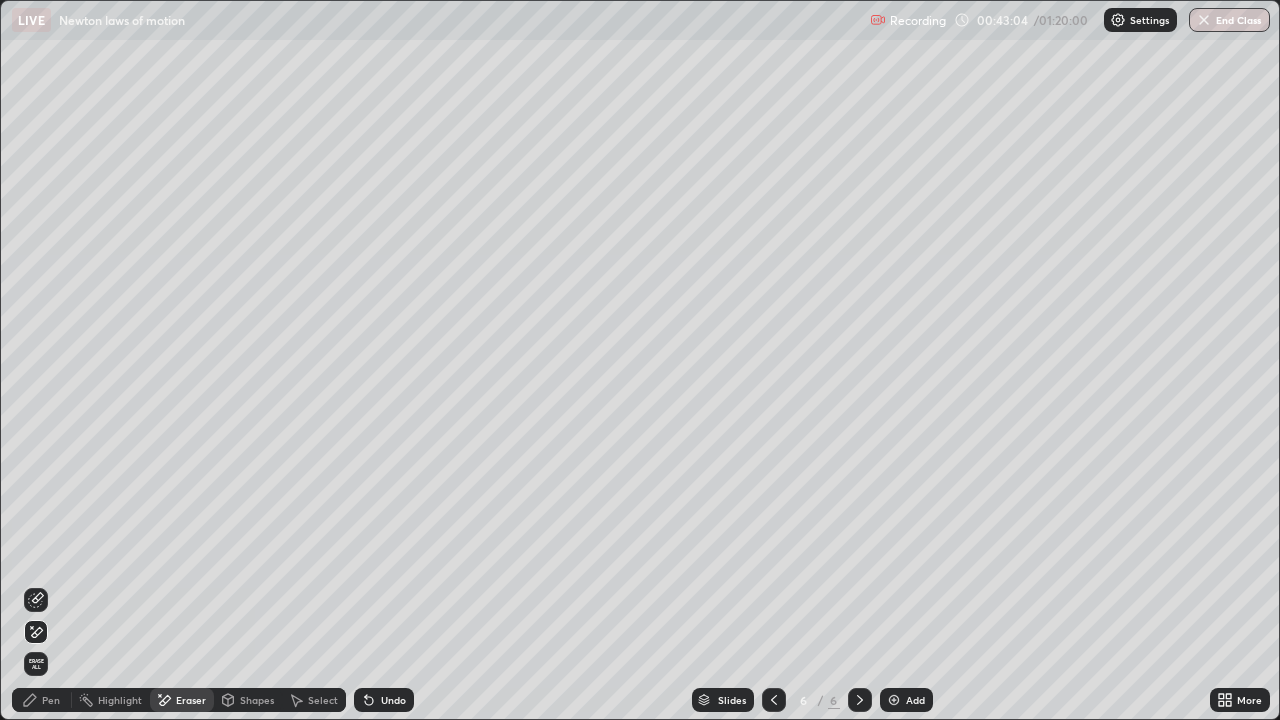 click 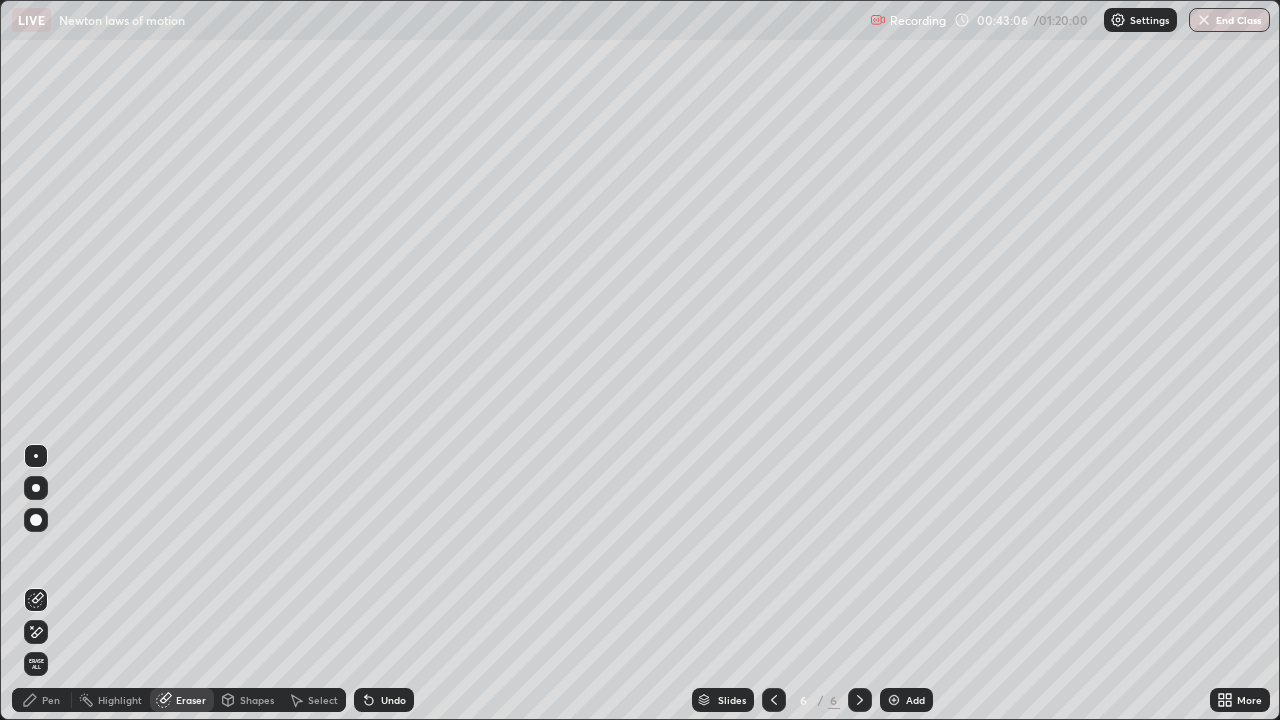 click on "Pen" at bounding box center [51, 700] 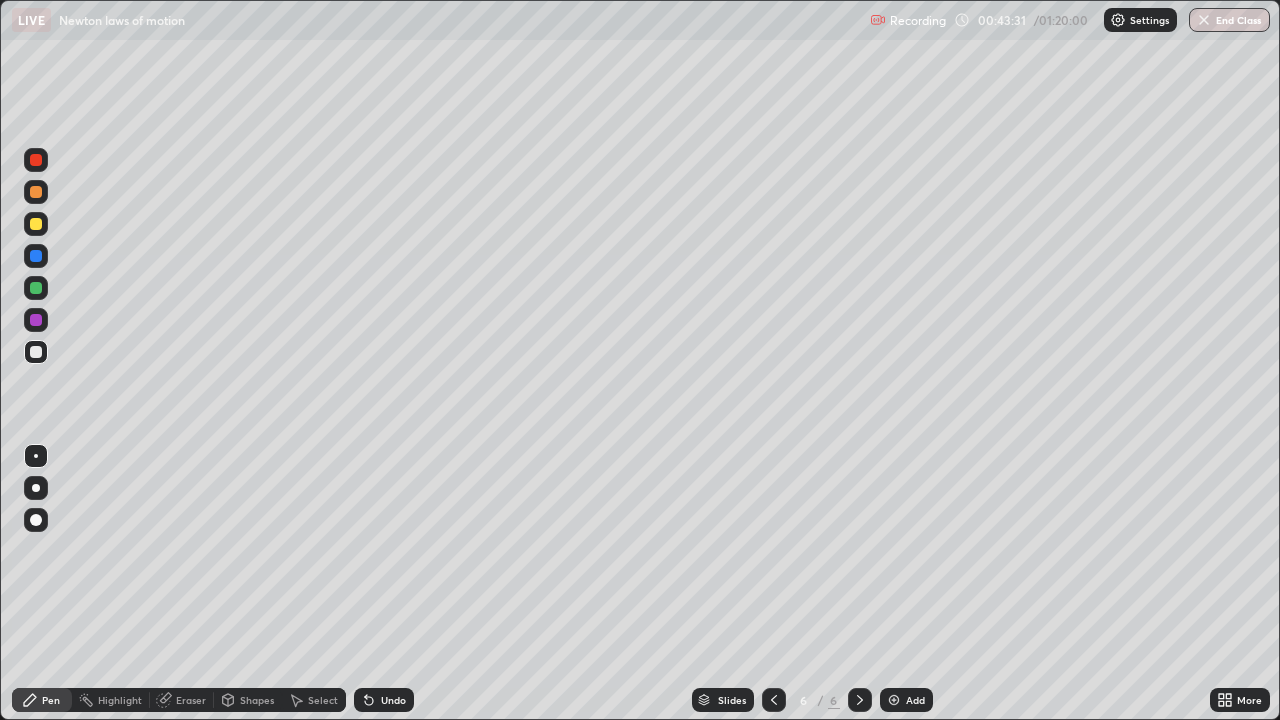 click at bounding box center [36, 320] 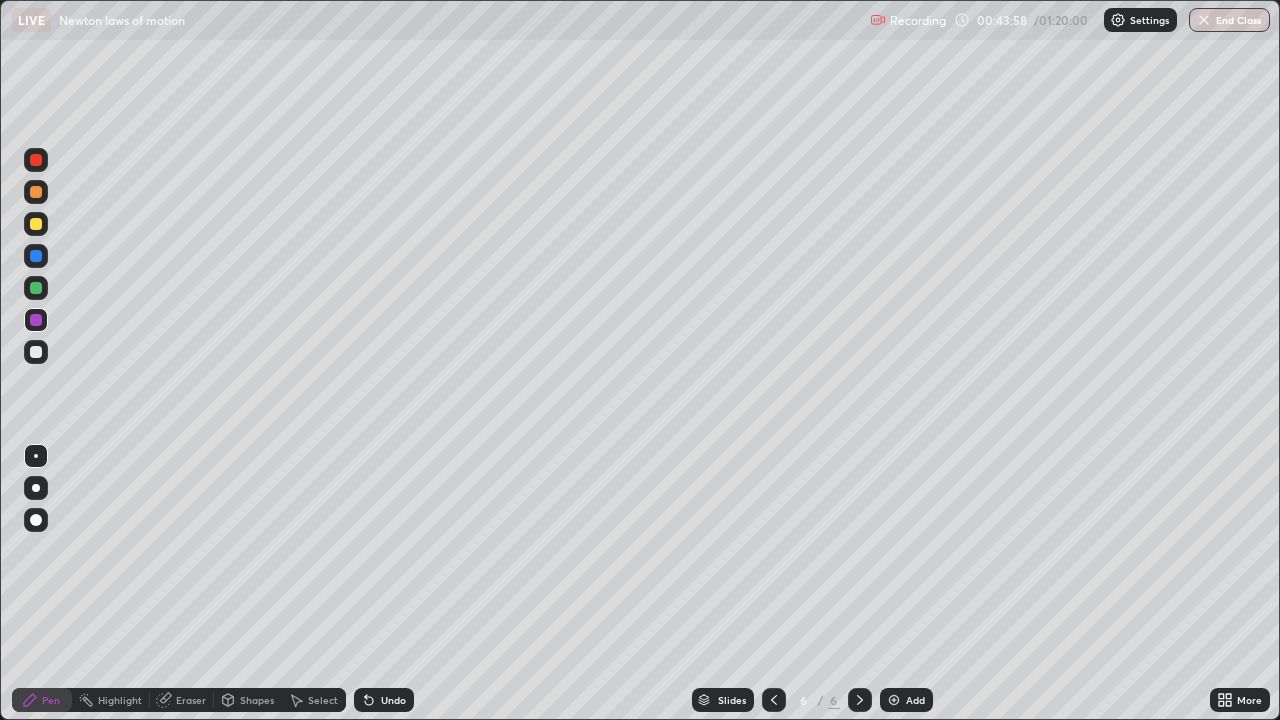 click at bounding box center (36, 288) 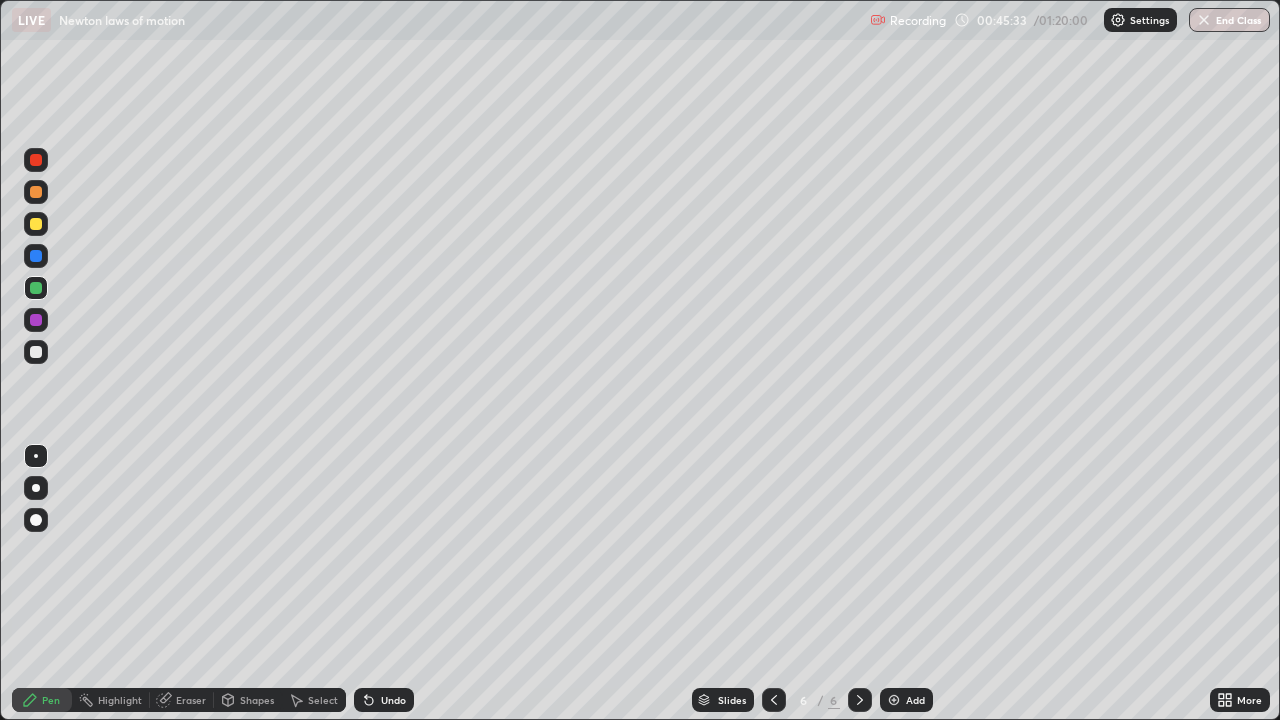 click at bounding box center [36, 192] 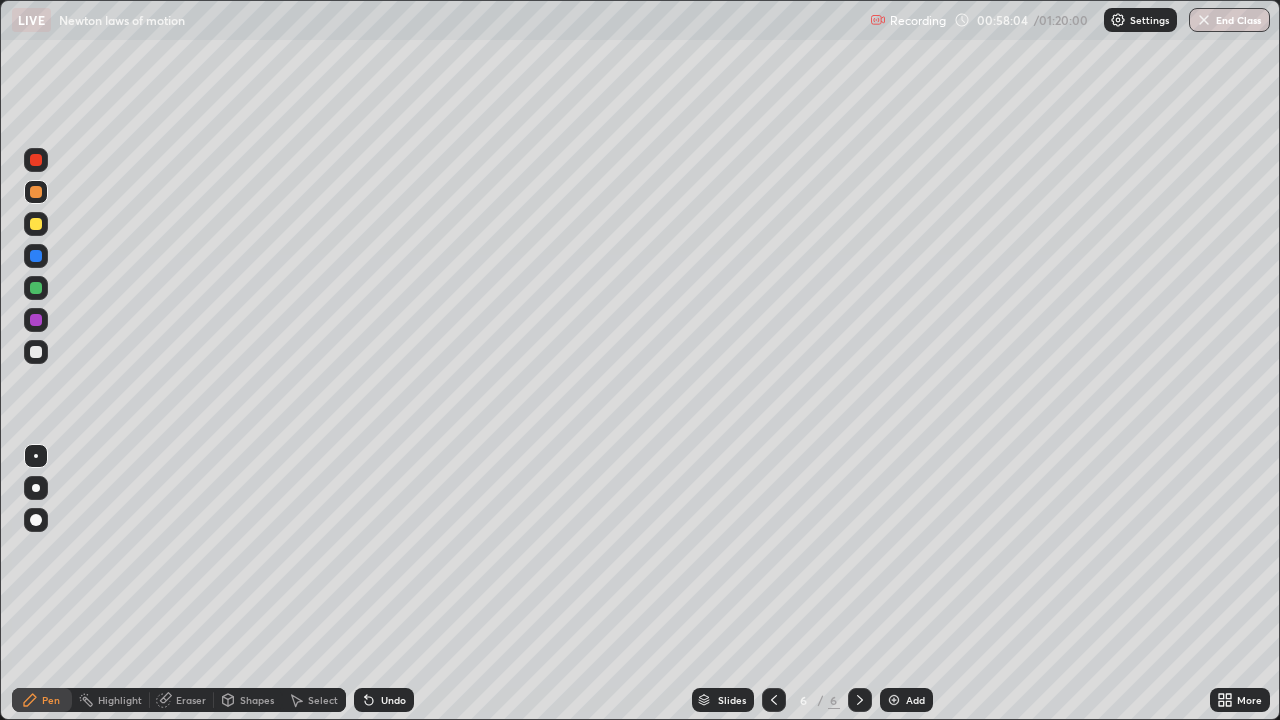 click at bounding box center [894, 700] 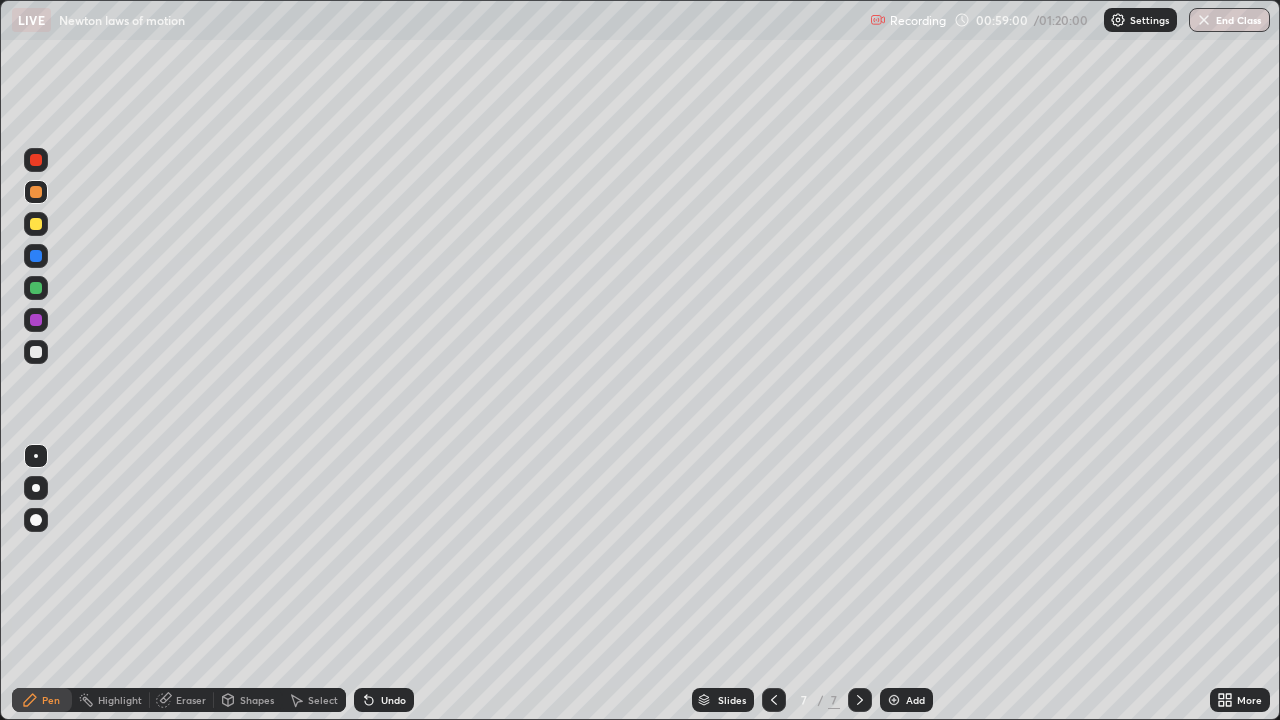 click at bounding box center [36, 352] 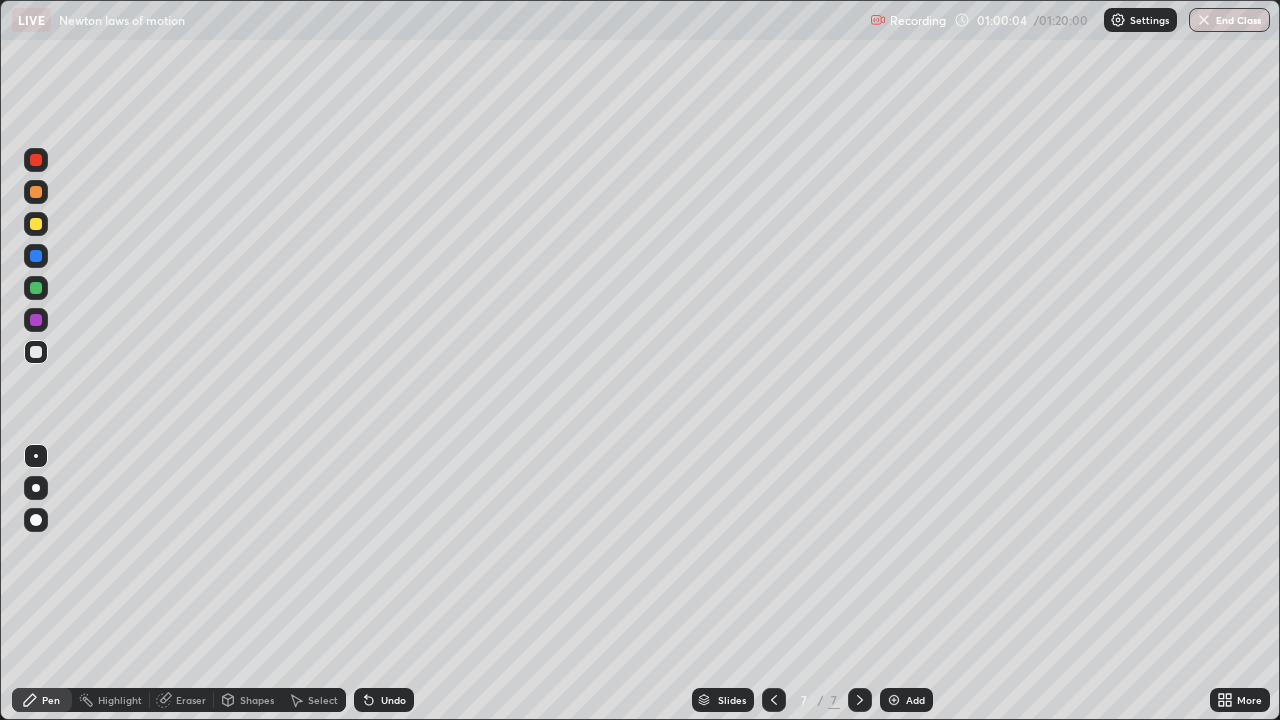 click on "Undo" at bounding box center [393, 700] 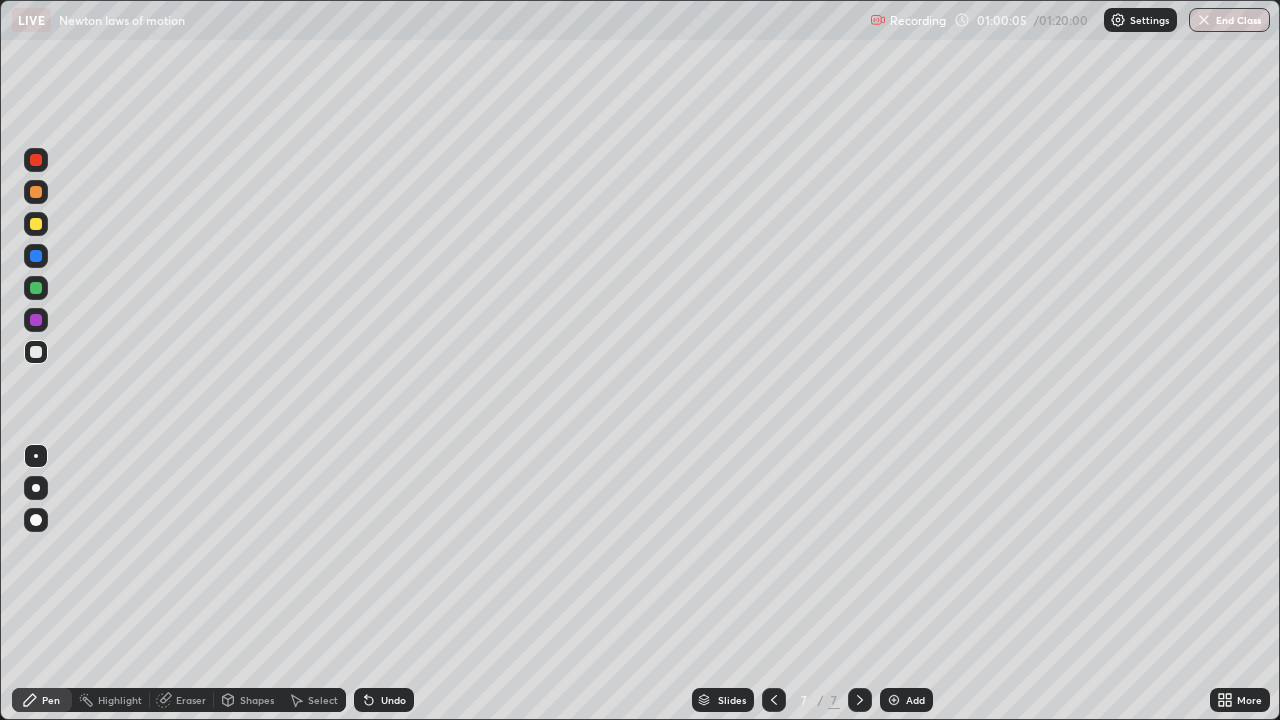 click on "Undo" at bounding box center [393, 700] 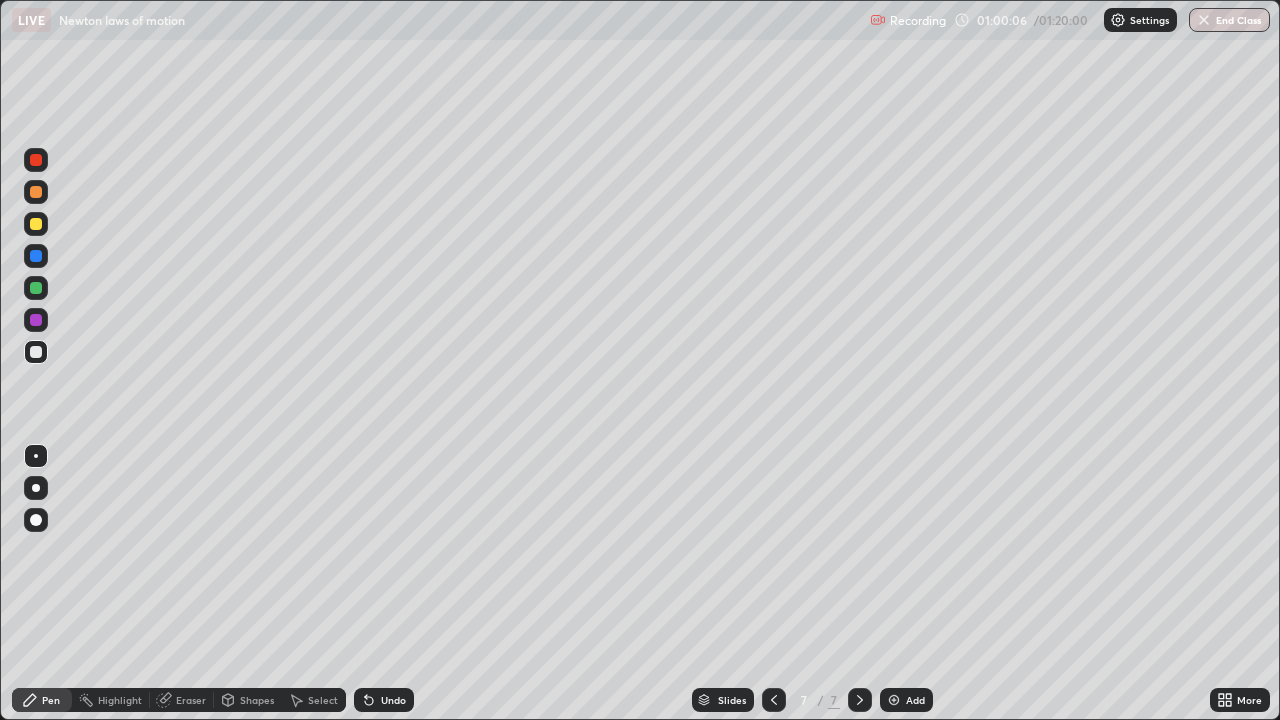 click on "Undo" at bounding box center [384, 700] 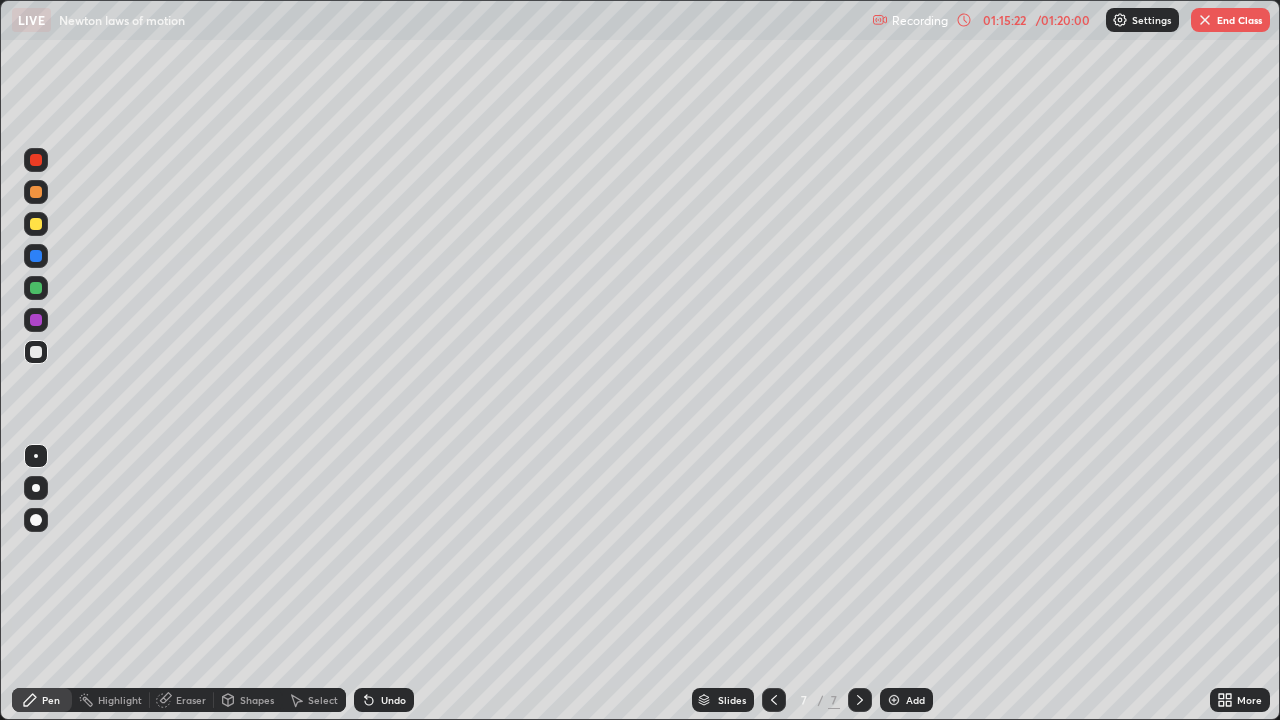 click on "End Class" at bounding box center [1230, 20] 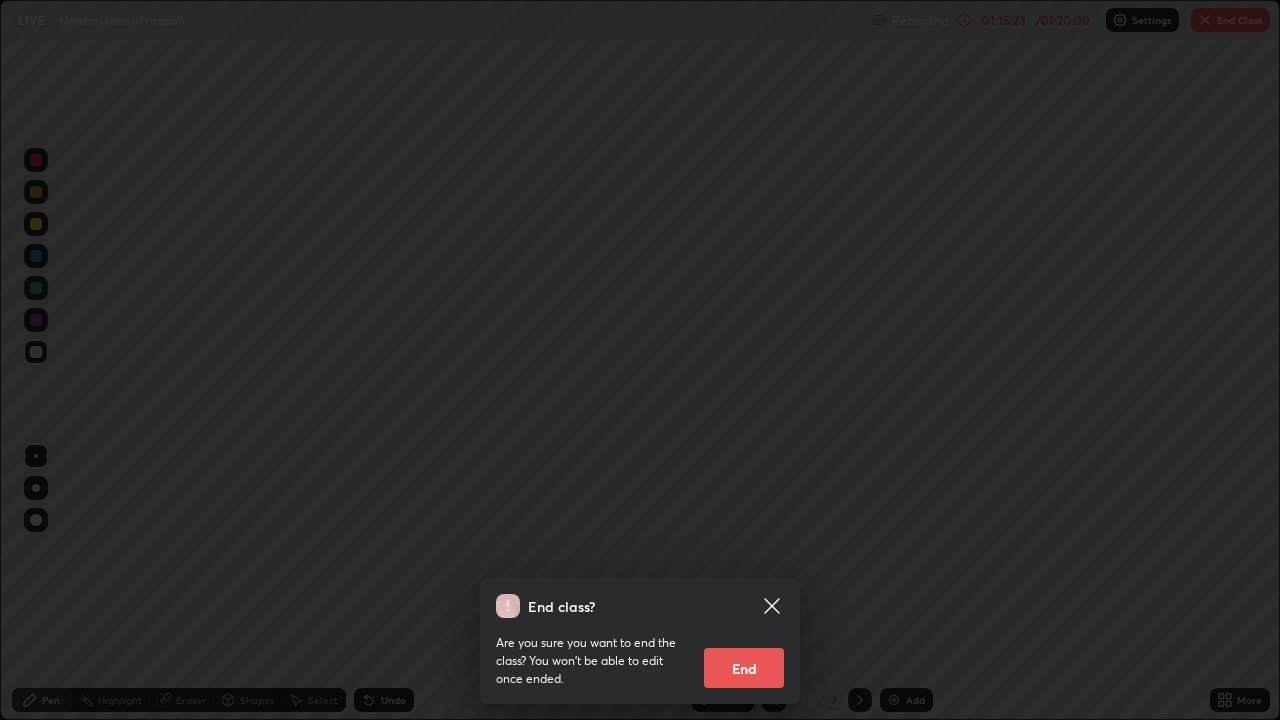 click on "End" at bounding box center (744, 668) 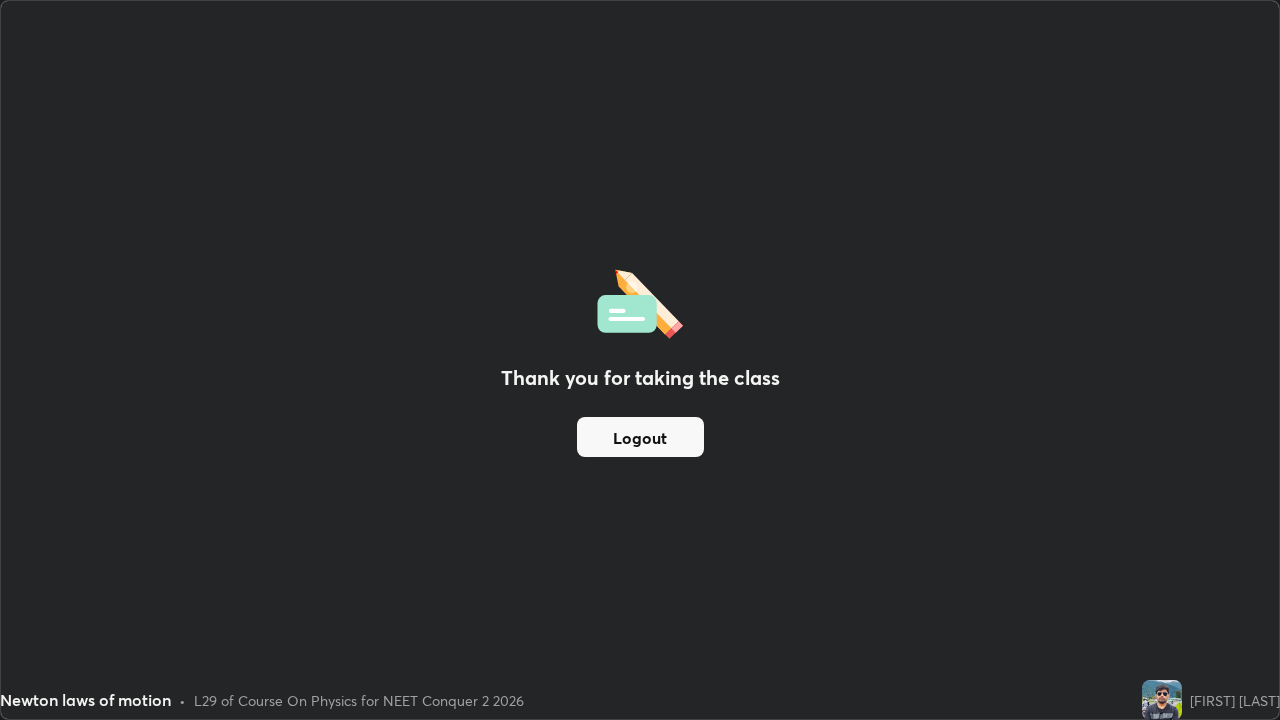 click on "Thank you for taking the class Logout" at bounding box center [640, 360] 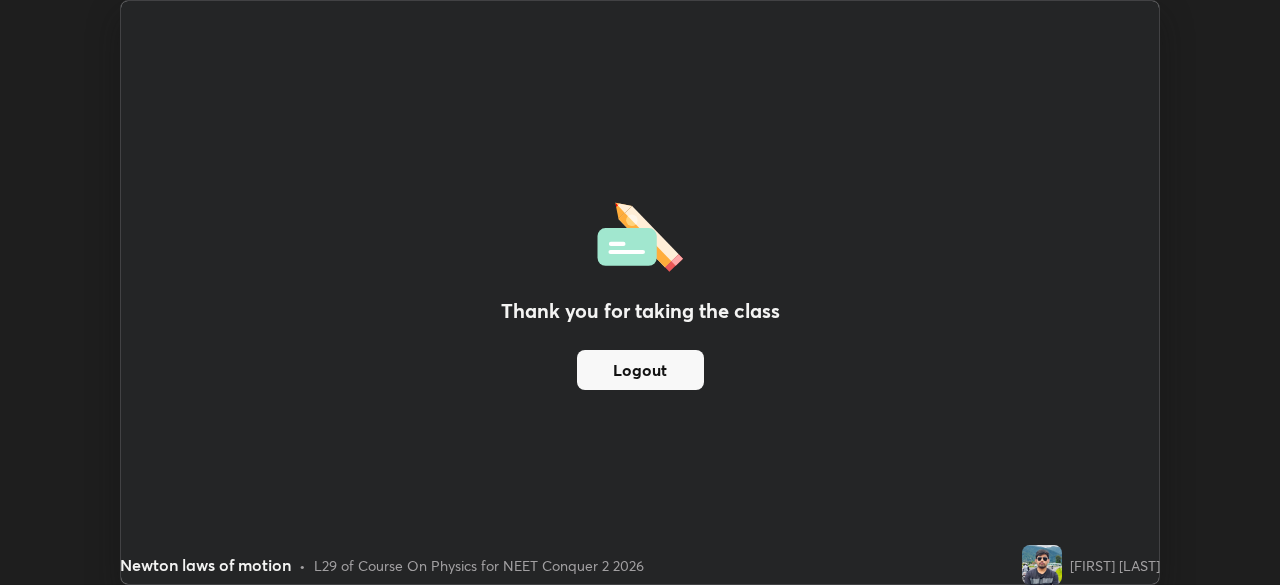 scroll, scrollTop: 585, scrollLeft: 1280, axis: both 